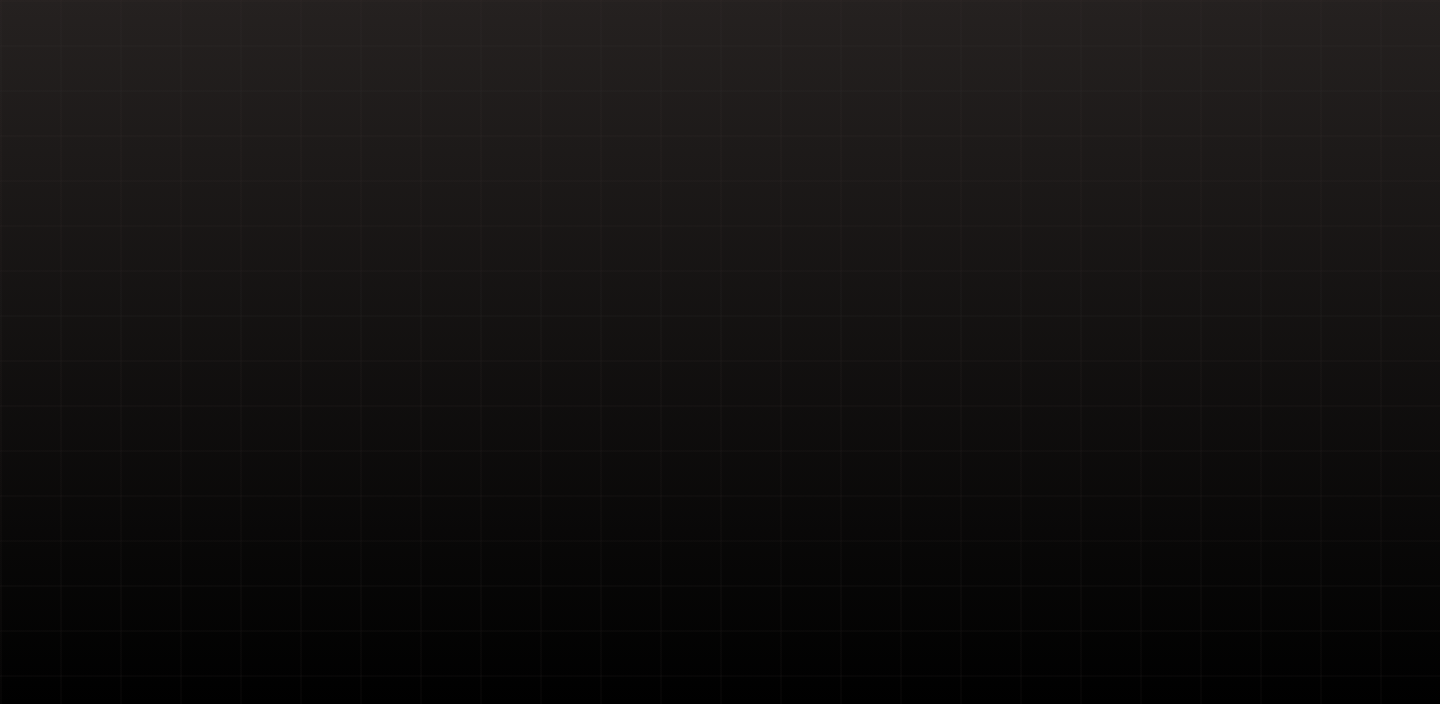 scroll, scrollTop: 0, scrollLeft: 0, axis: both 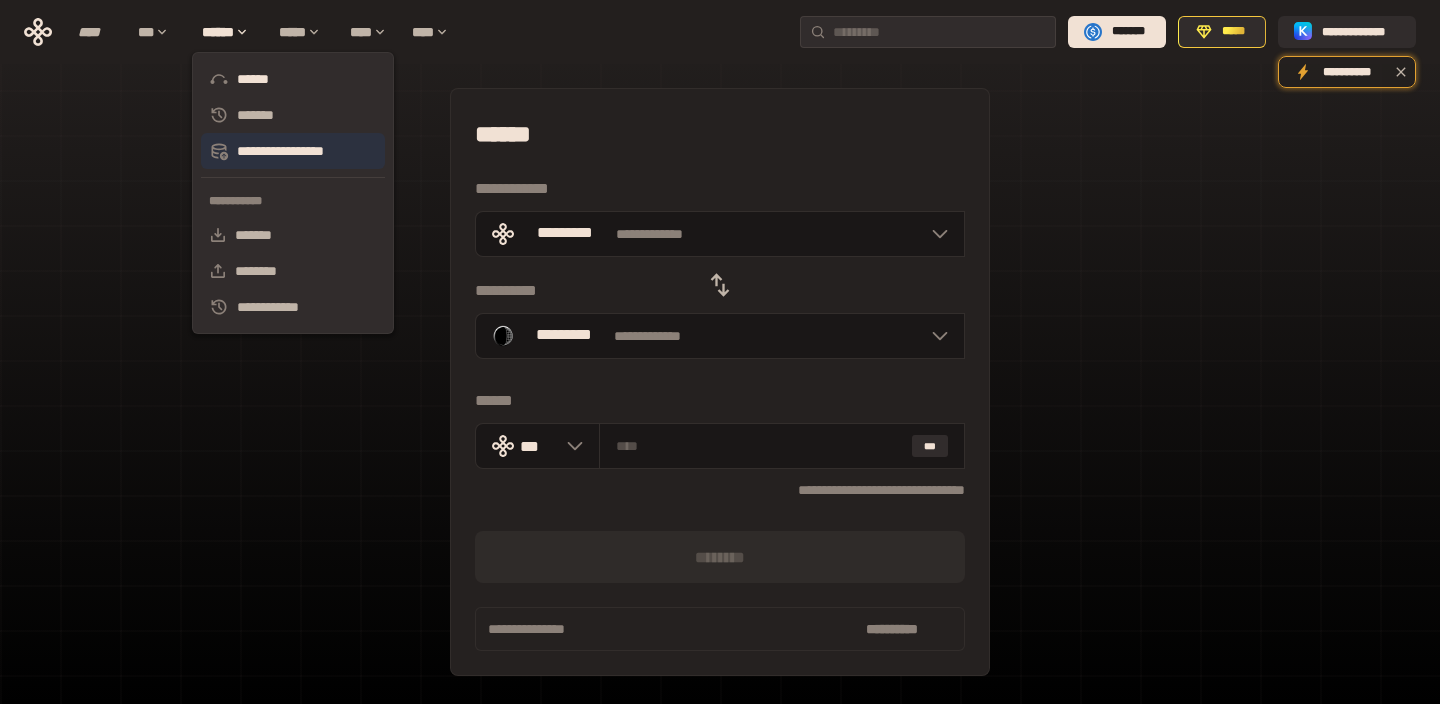 click on "**********" at bounding box center [293, 151] 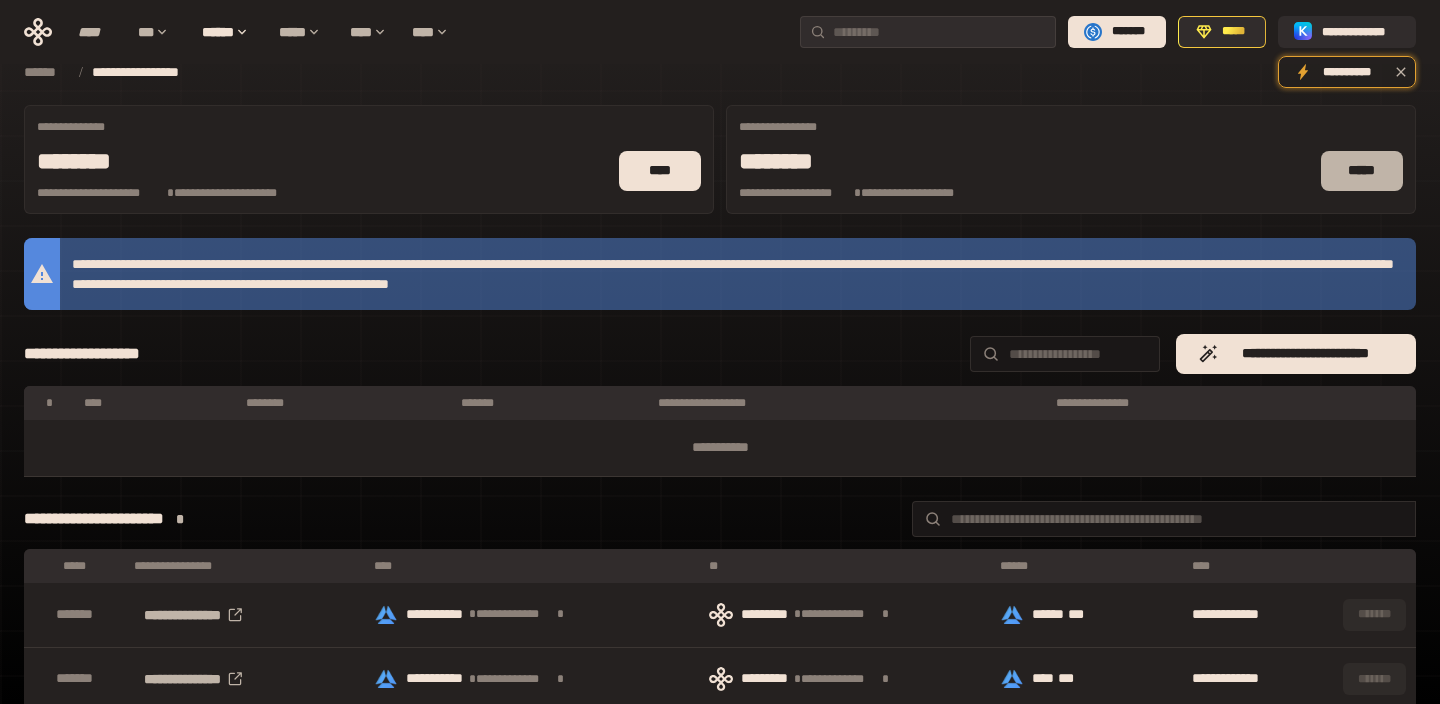 click on "*****" at bounding box center [1362, 171] 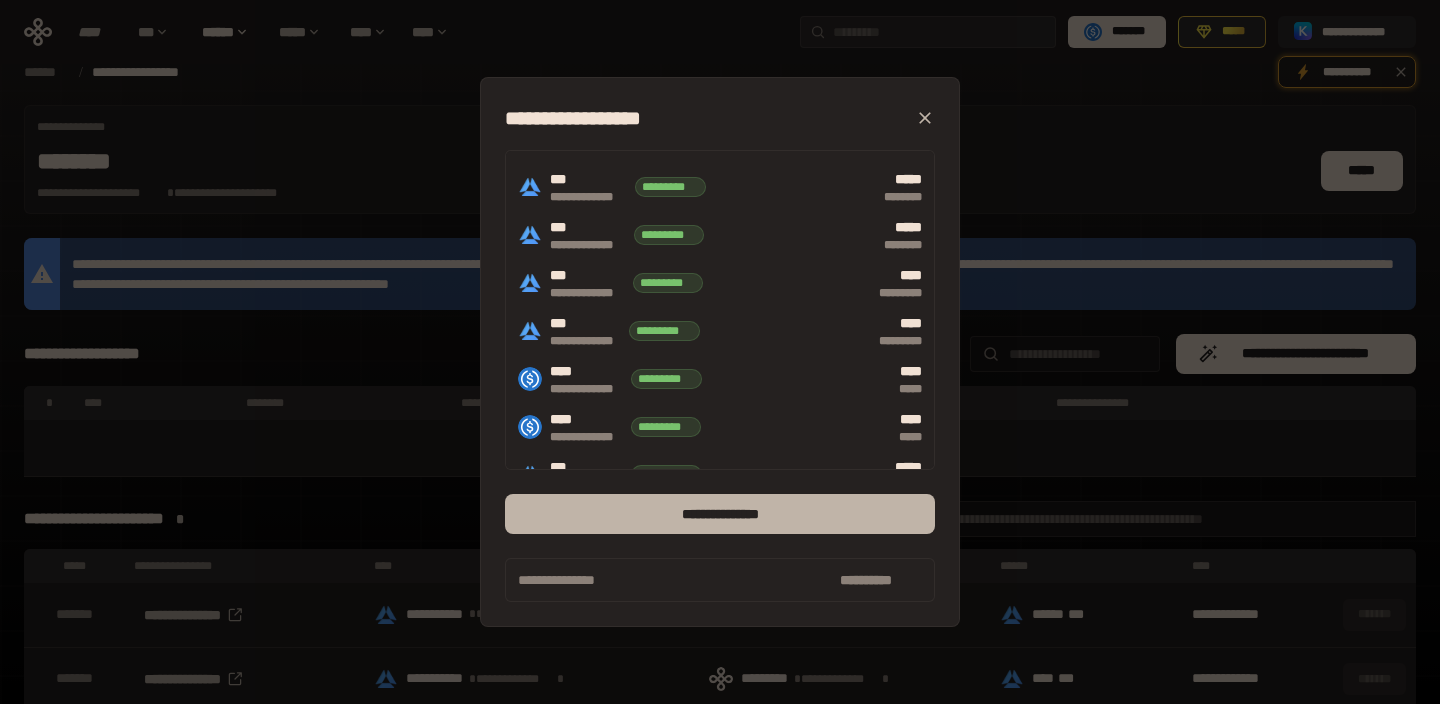click on "**********" at bounding box center [720, 514] 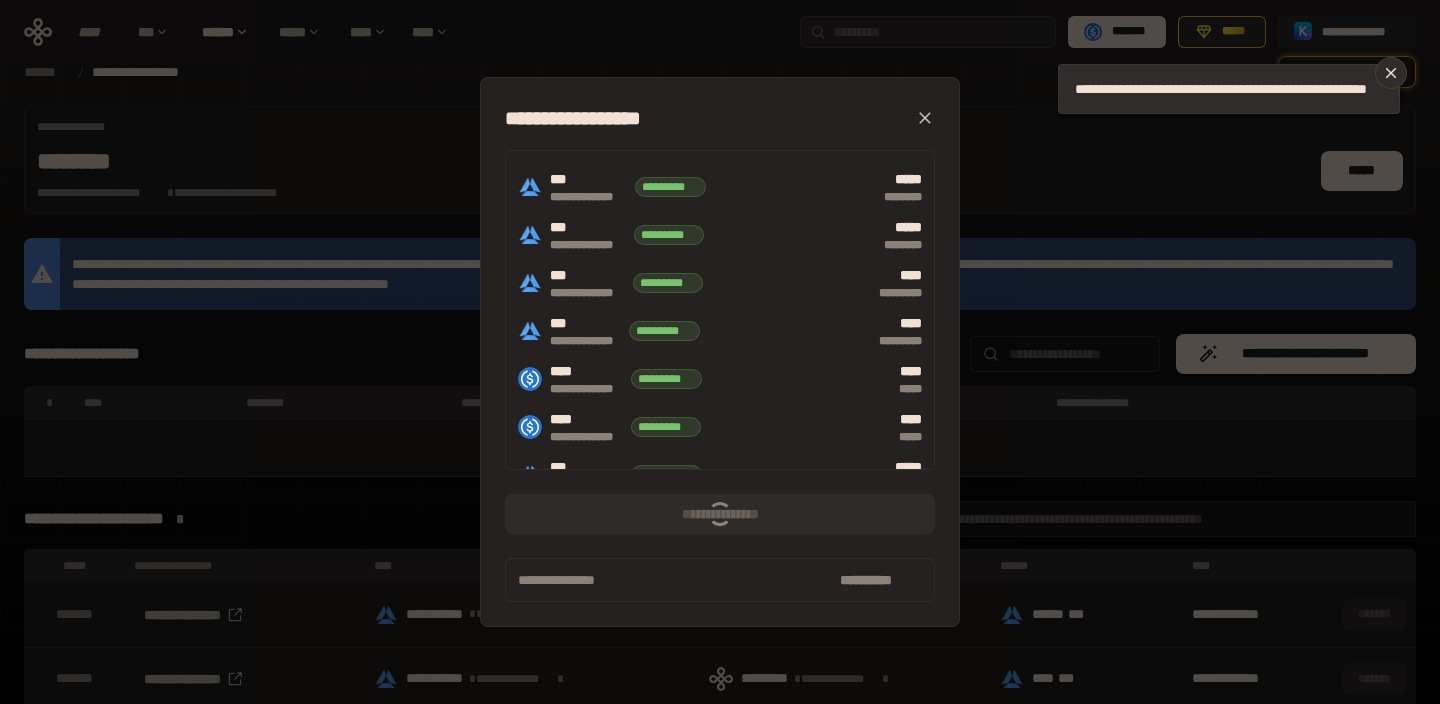 scroll, scrollTop: 90, scrollLeft: 0, axis: vertical 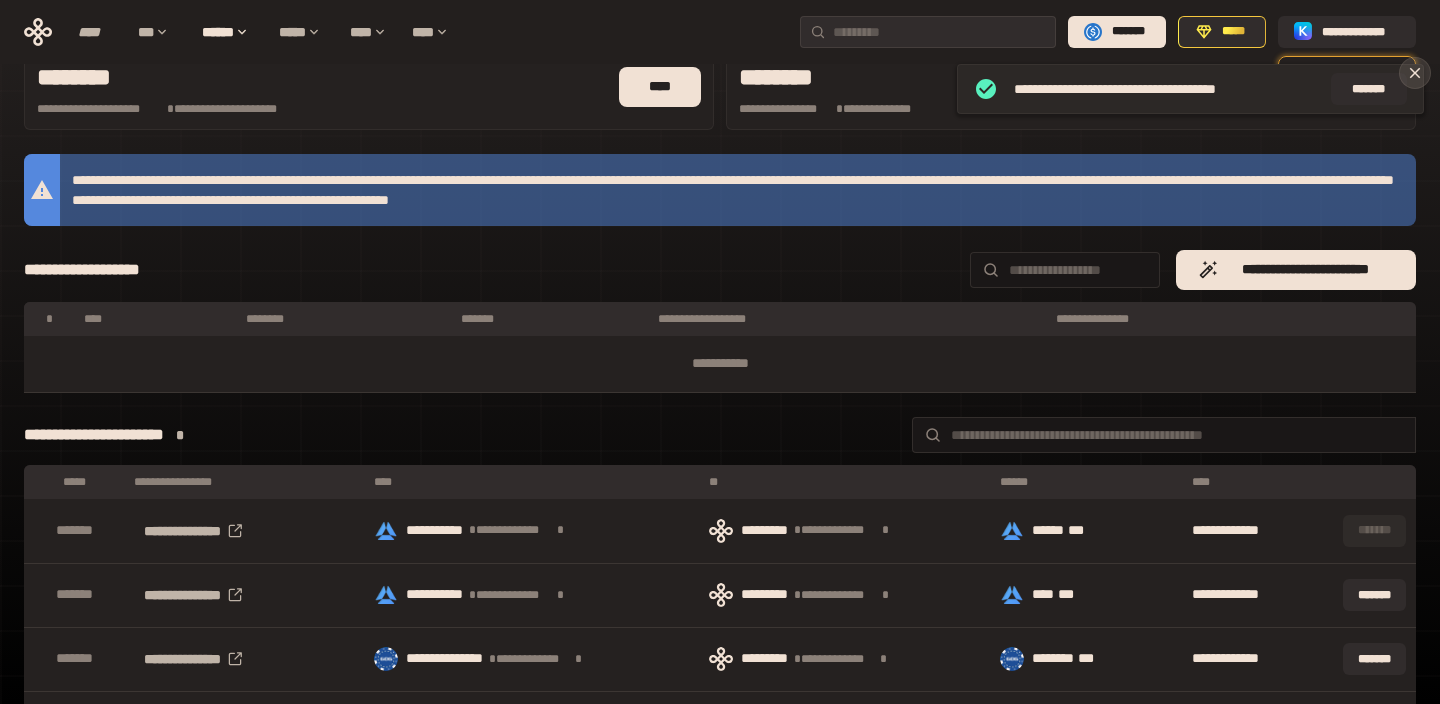 click 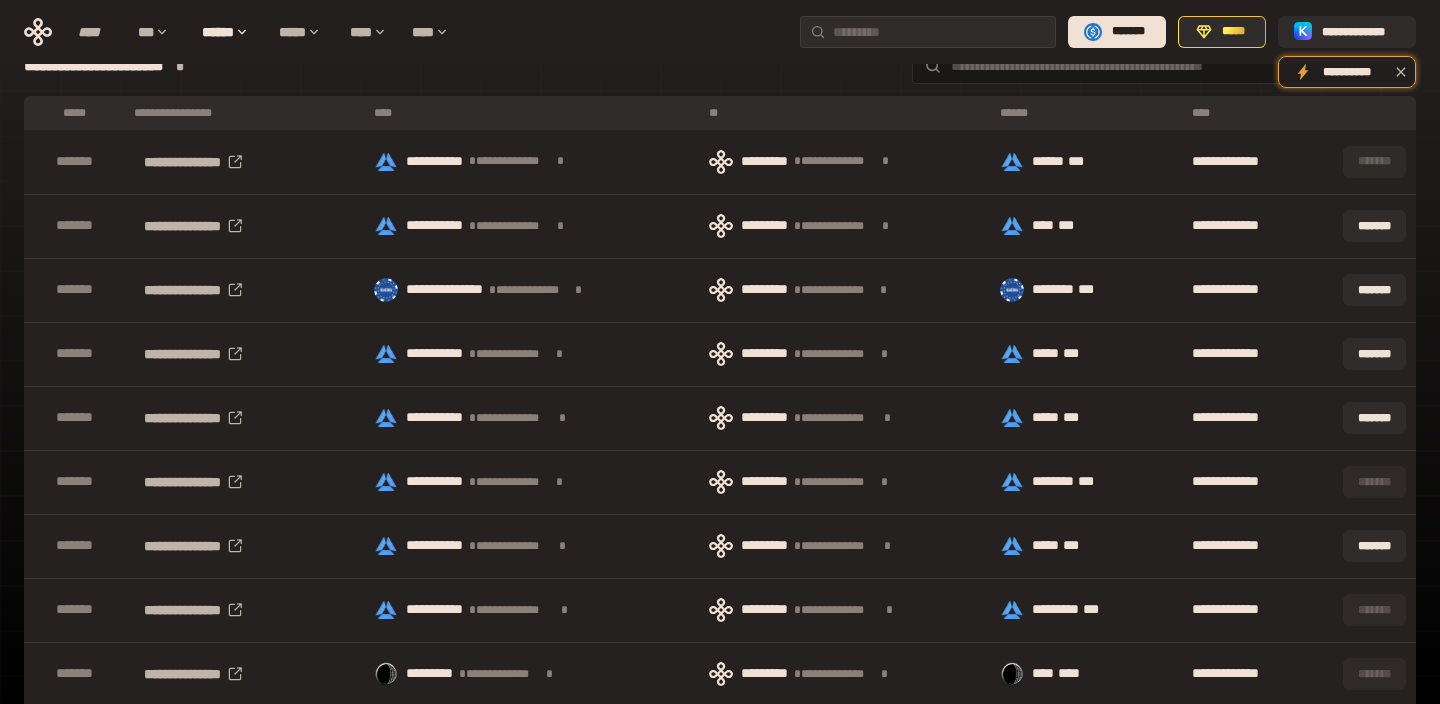 scroll, scrollTop: 105, scrollLeft: 0, axis: vertical 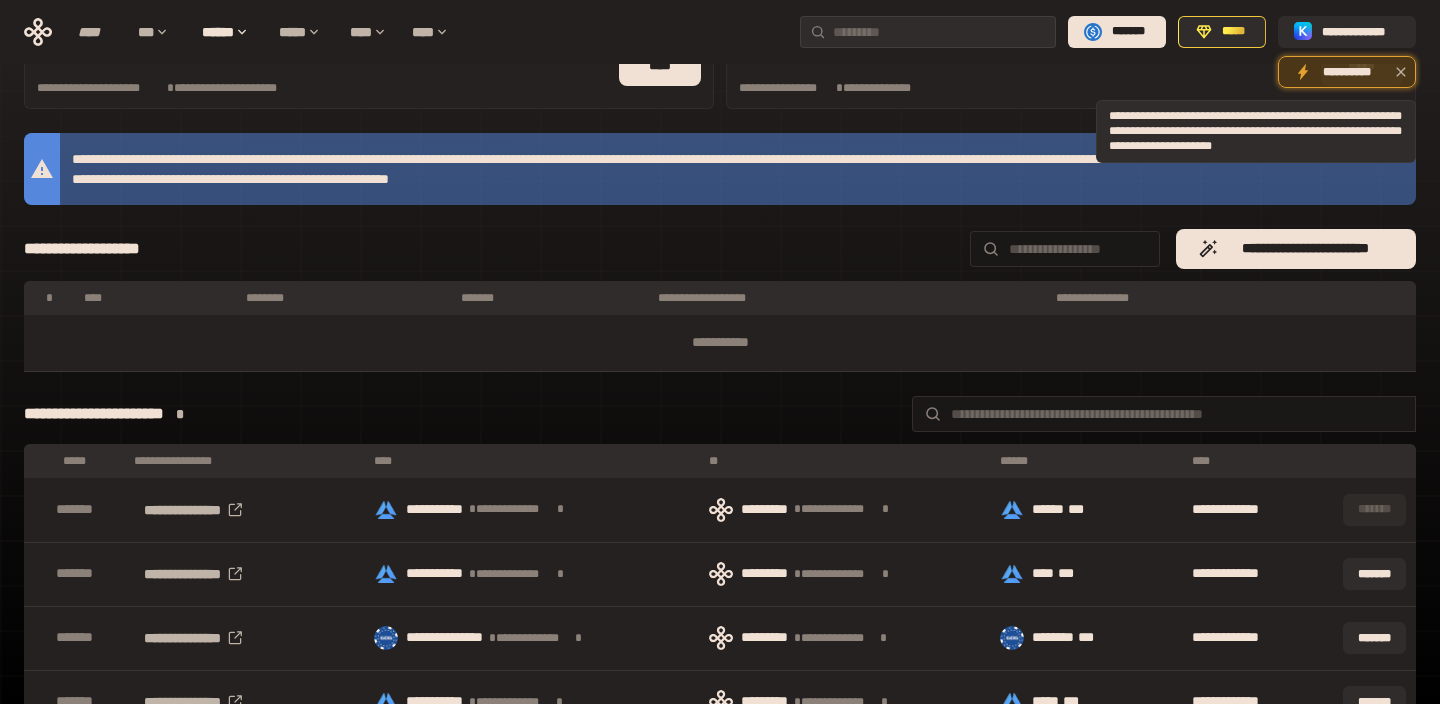 click on "**********" at bounding box center [1347, 72] 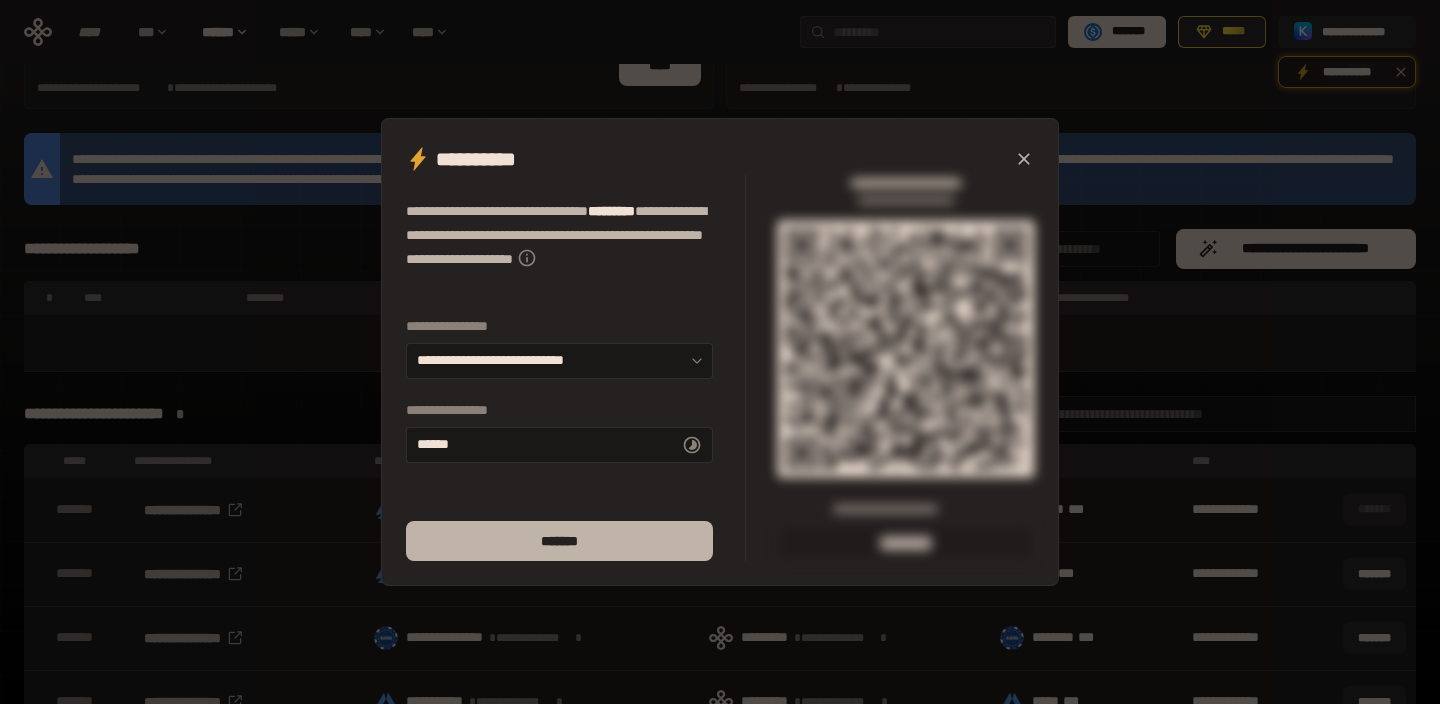click on "*******" at bounding box center [559, 541] 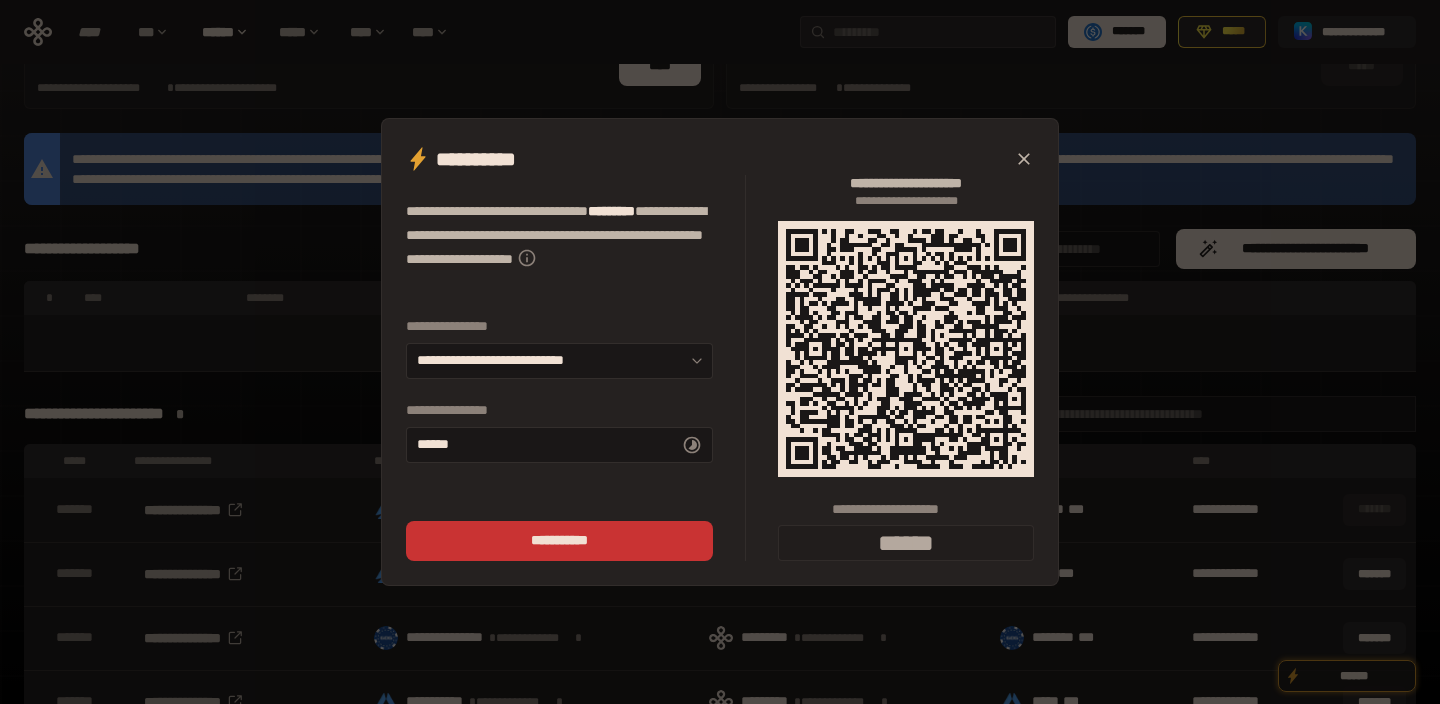 type on "******" 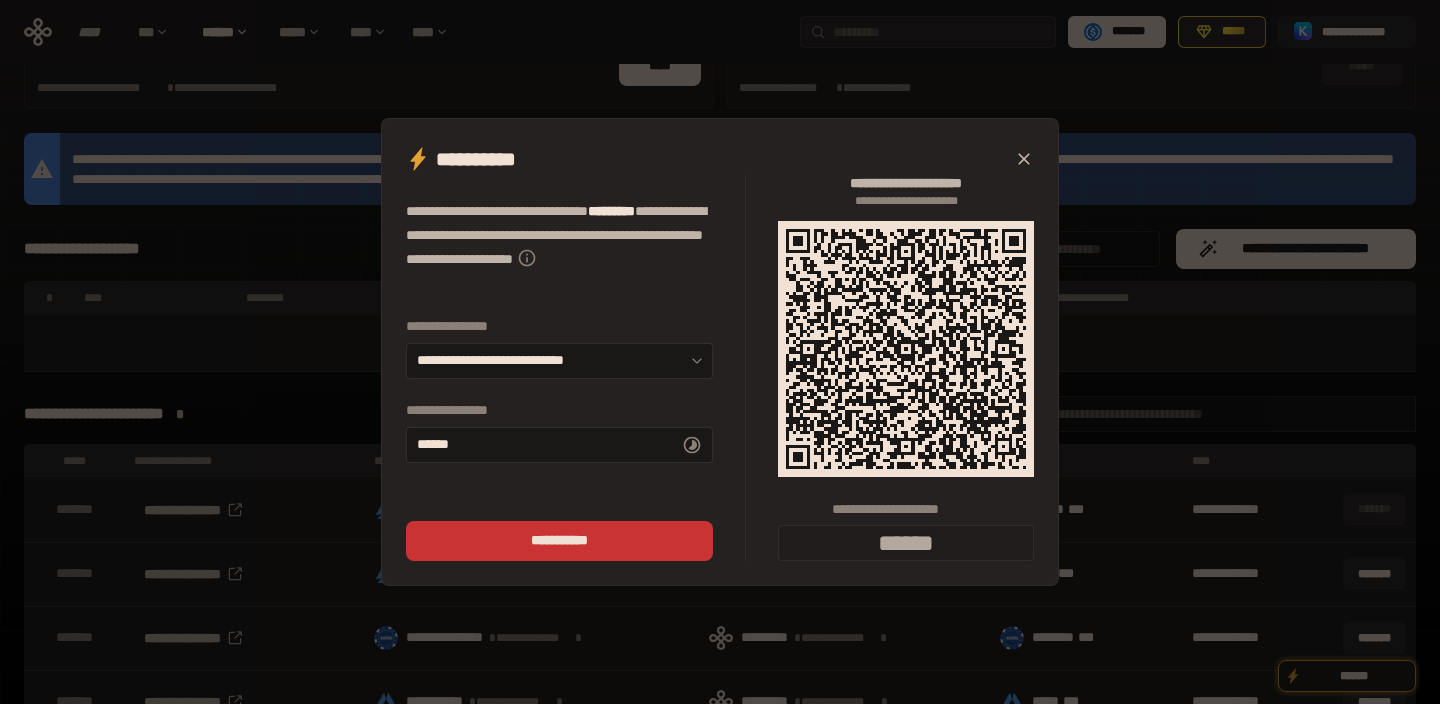 click 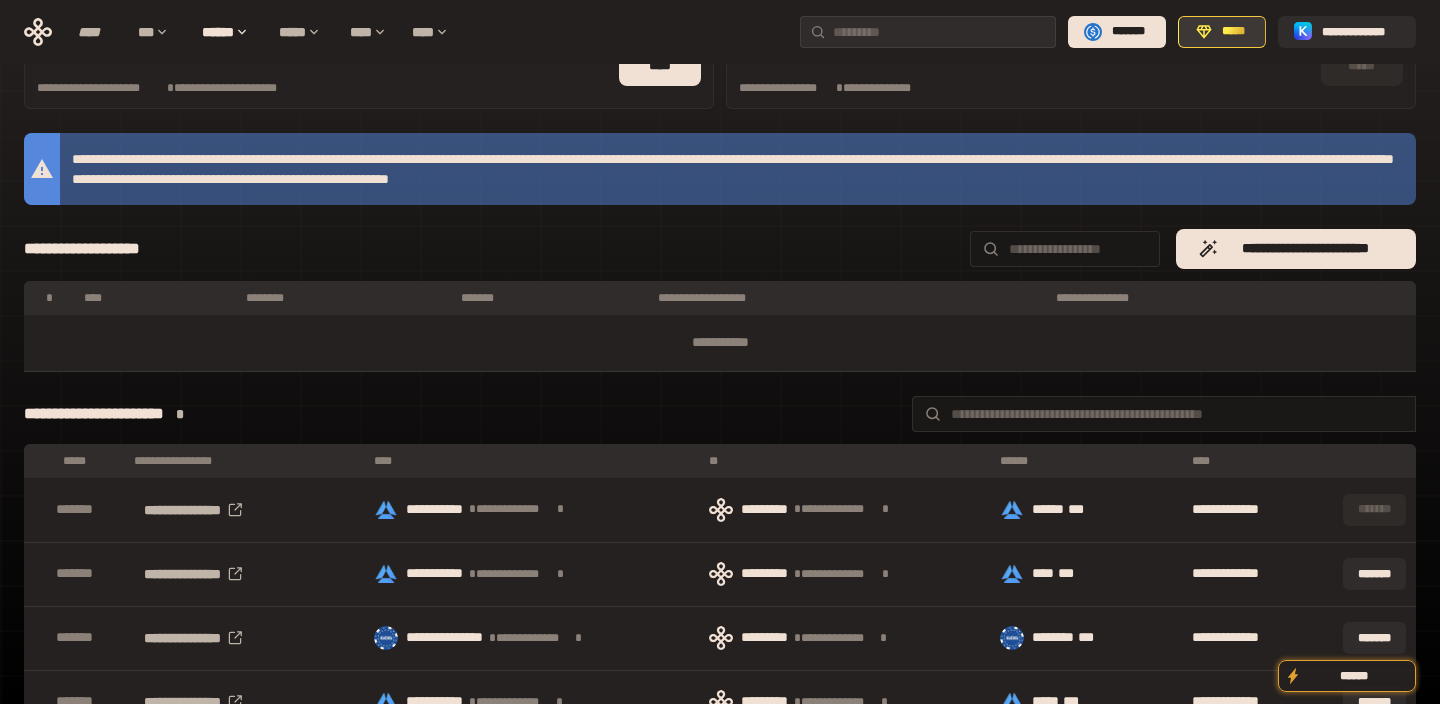 click on "*****" at bounding box center (1222, 32) 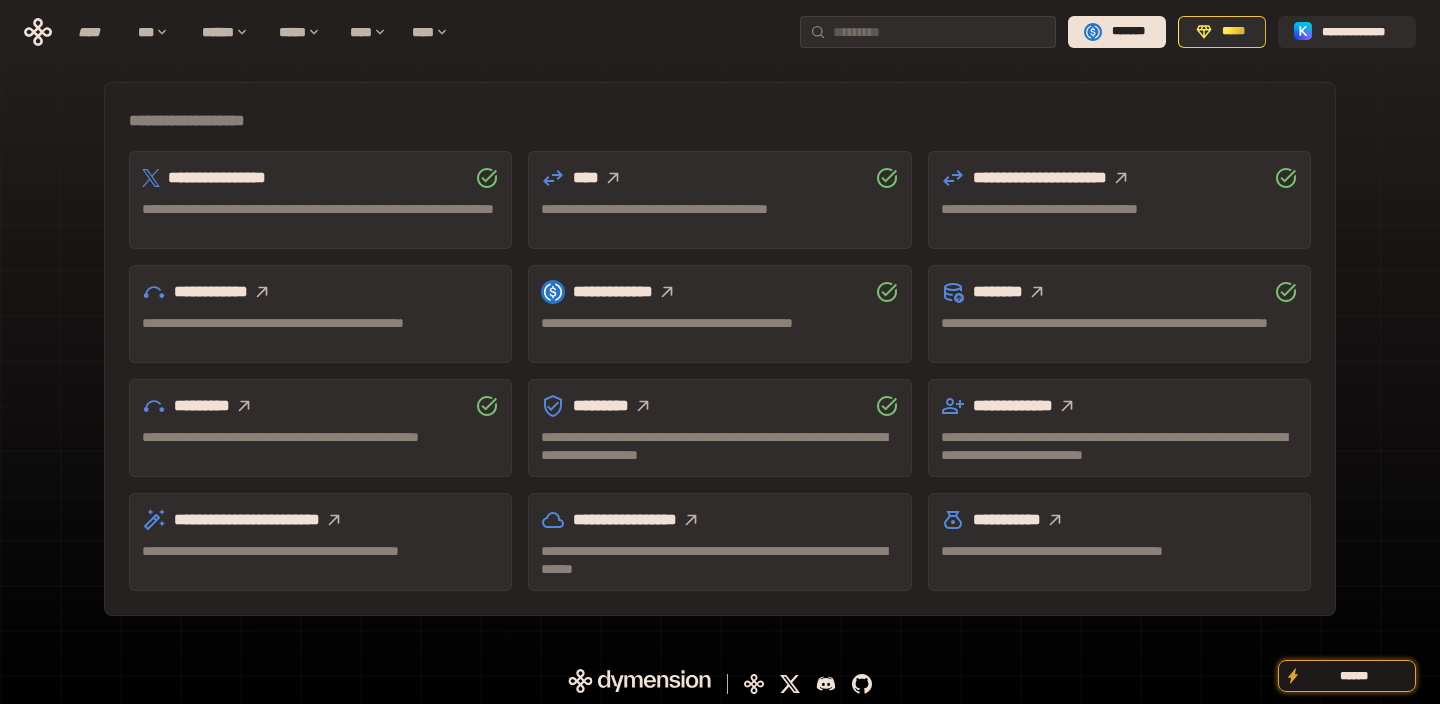 scroll, scrollTop: 0, scrollLeft: 0, axis: both 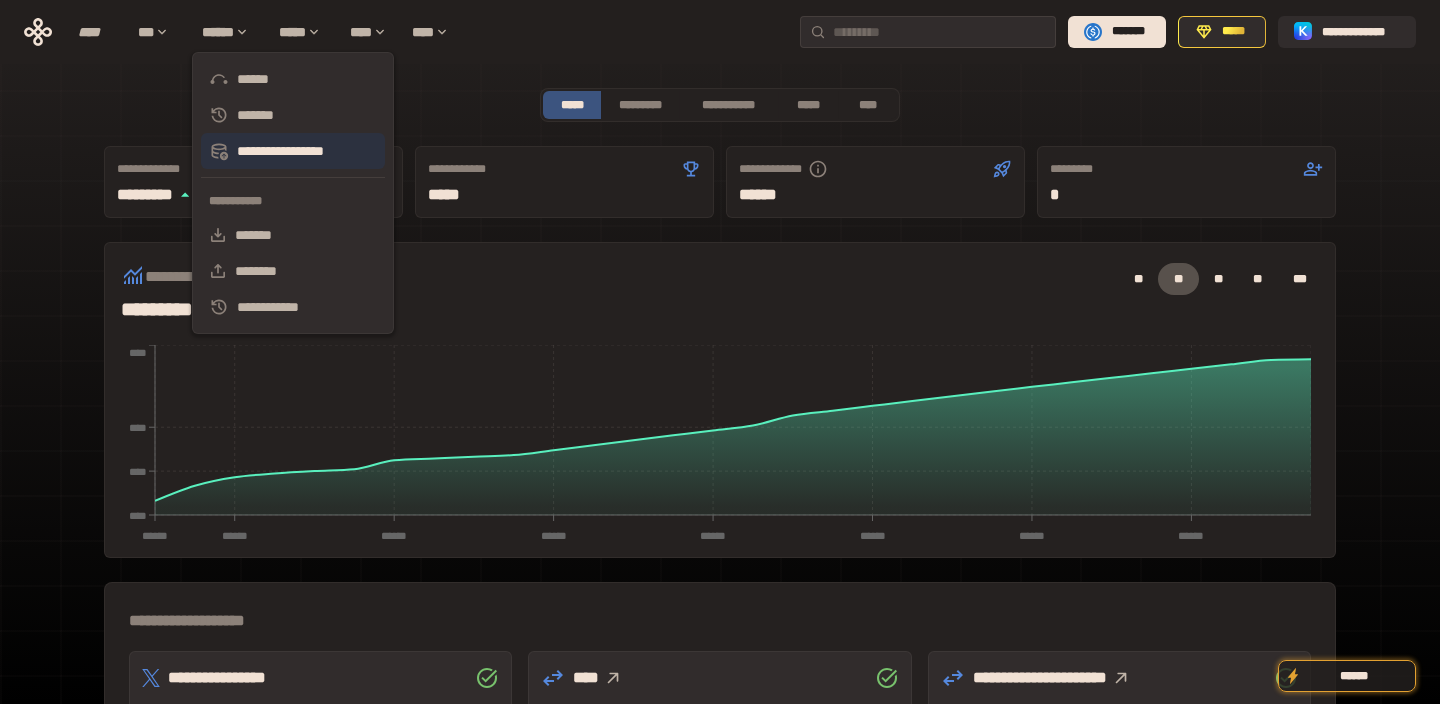 click on "**********" at bounding box center (293, 151) 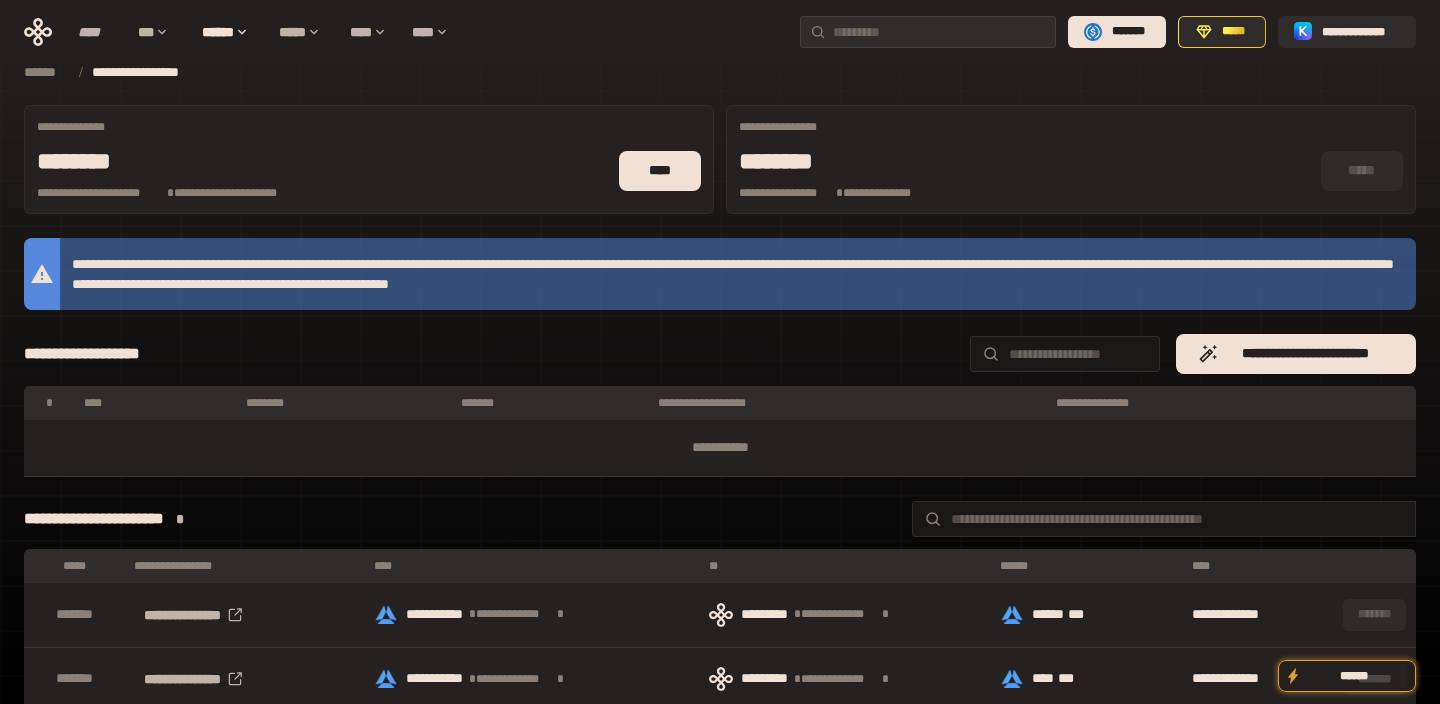 scroll, scrollTop: 516, scrollLeft: 0, axis: vertical 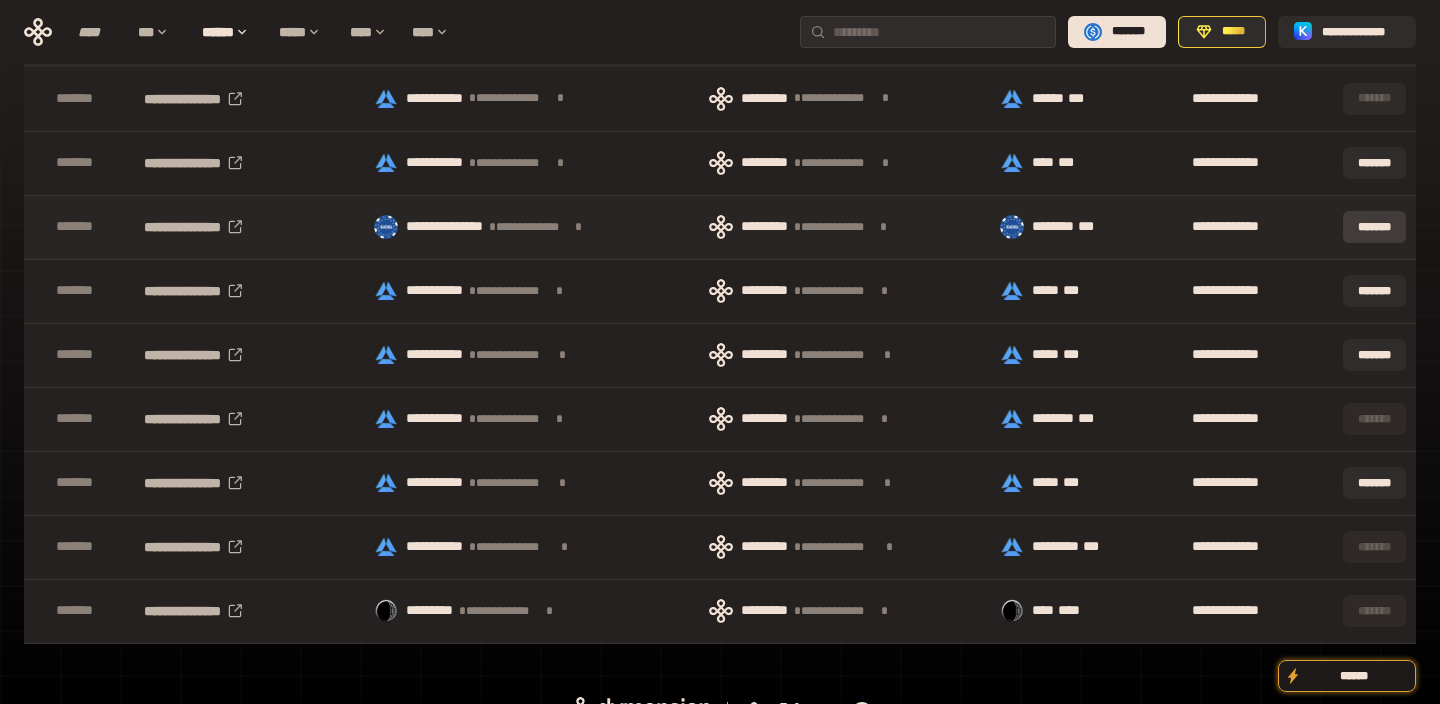 click on "*******" at bounding box center (1374, 227) 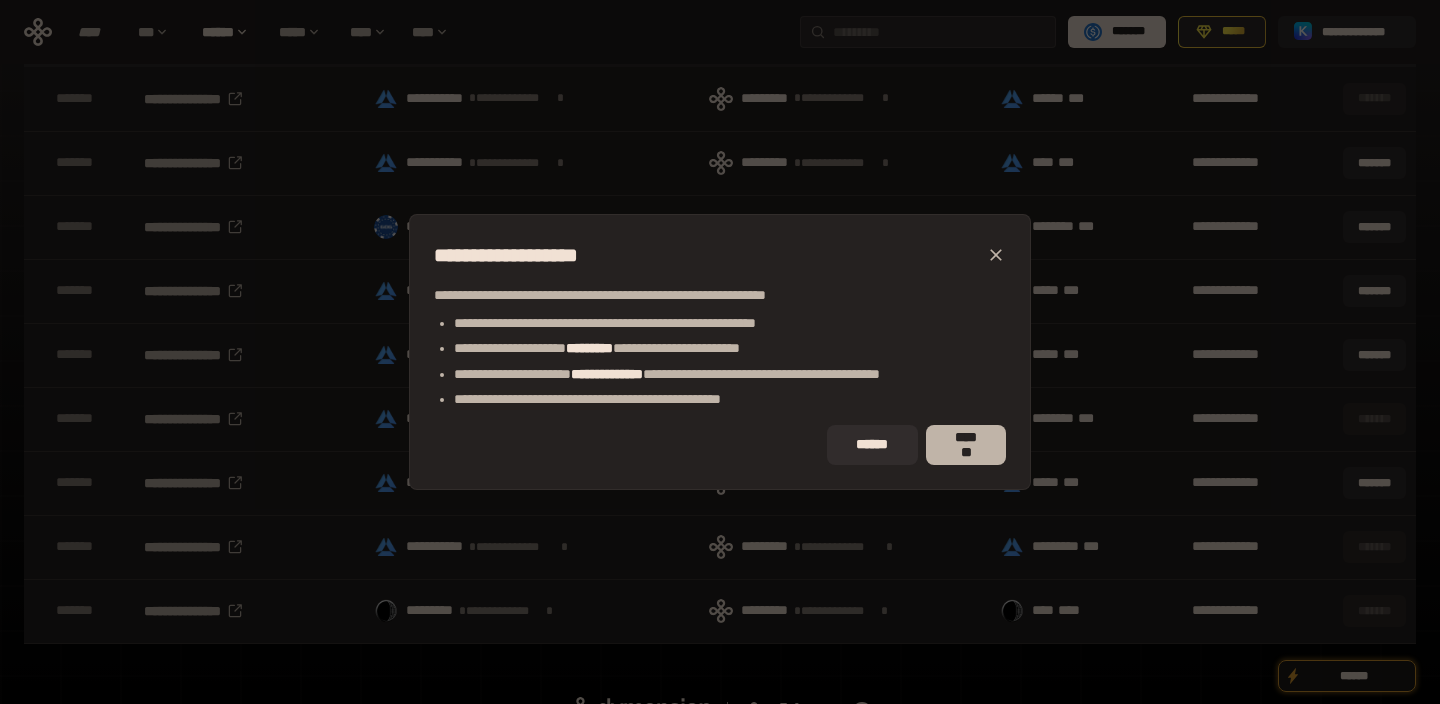 click on "*******" at bounding box center (966, 445) 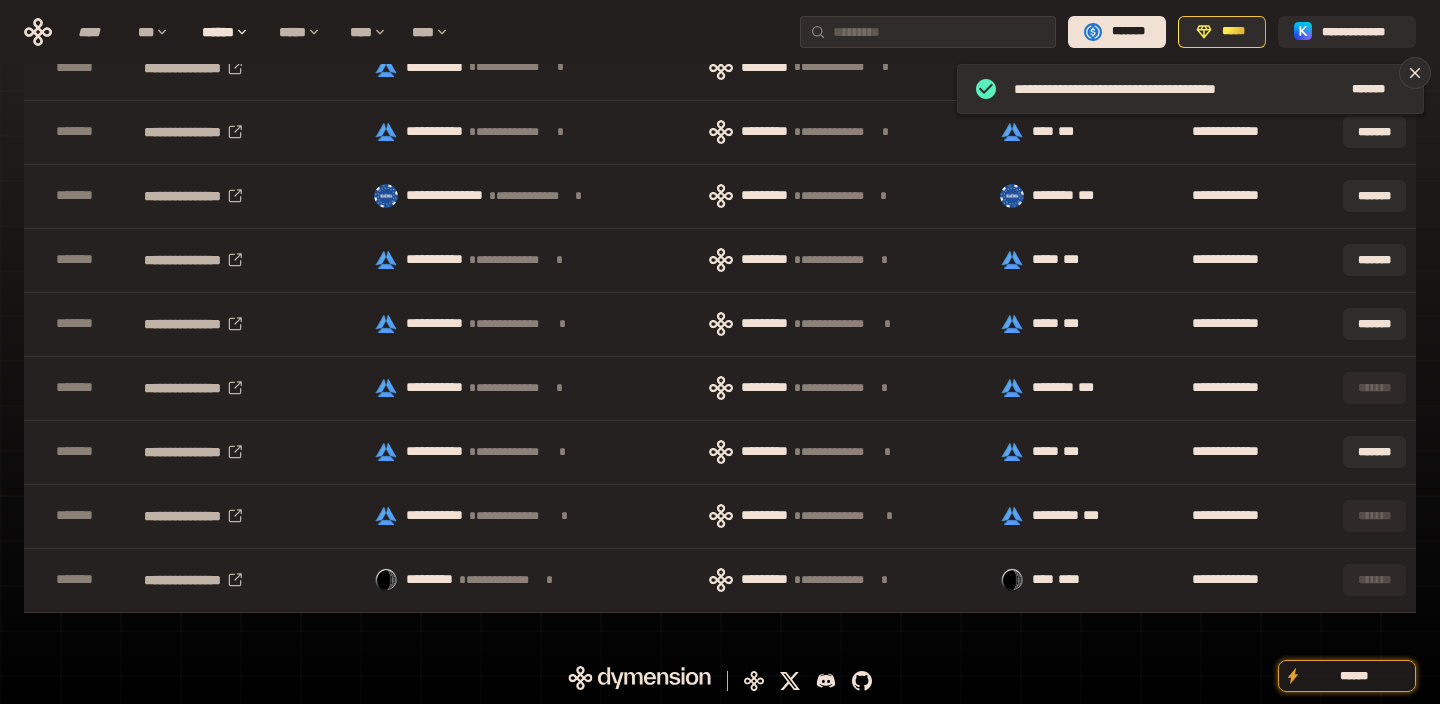 scroll, scrollTop: 0, scrollLeft: 0, axis: both 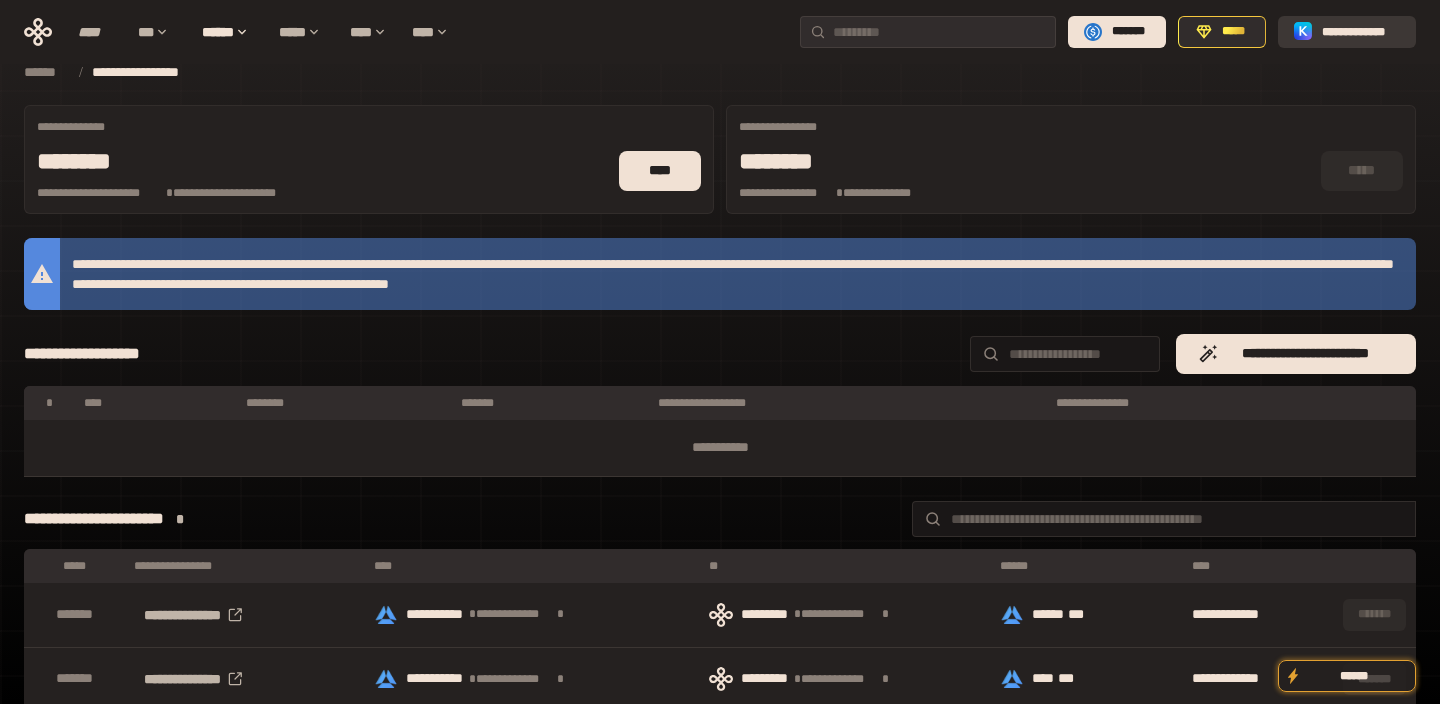 click on "**********" at bounding box center [1361, 32] 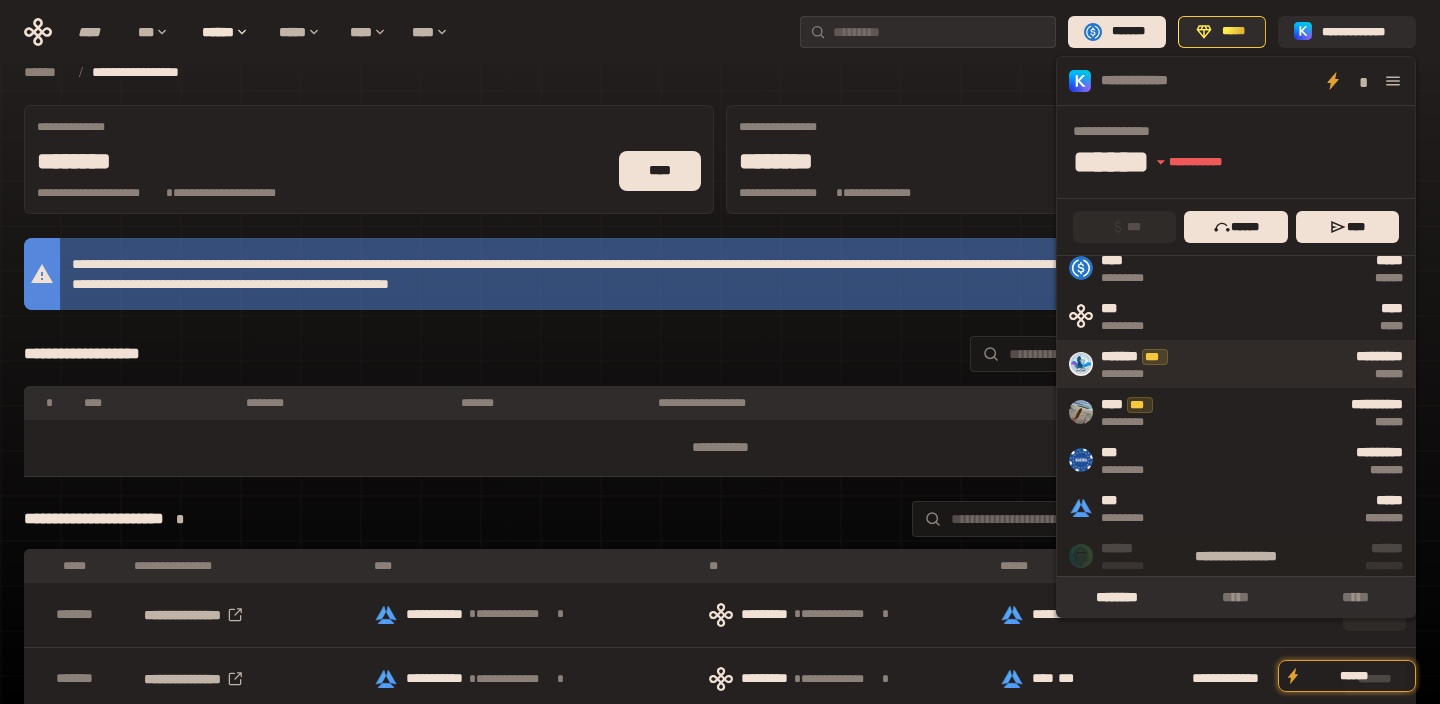 scroll, scrollTop: 0, scrollLeft: 0, axis: both 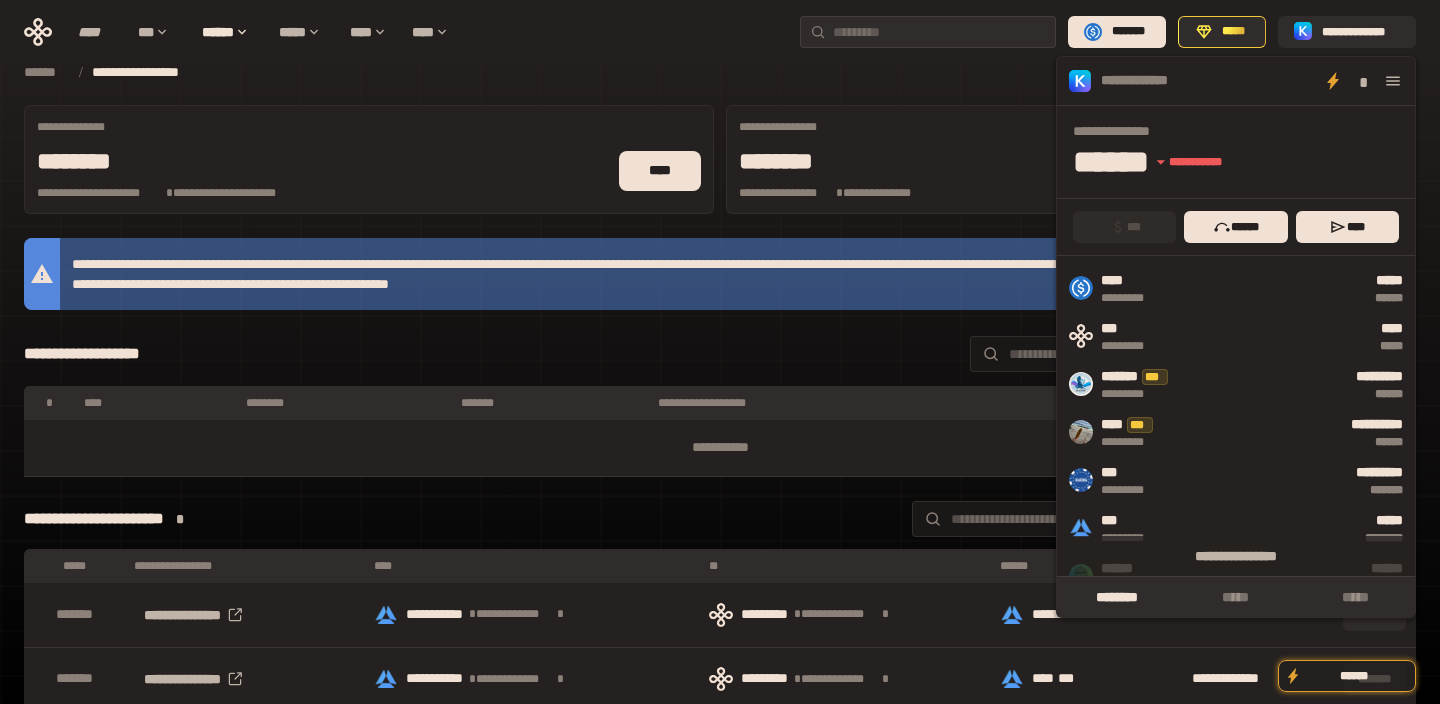 click on "**********" at bounding box center [720, 634] 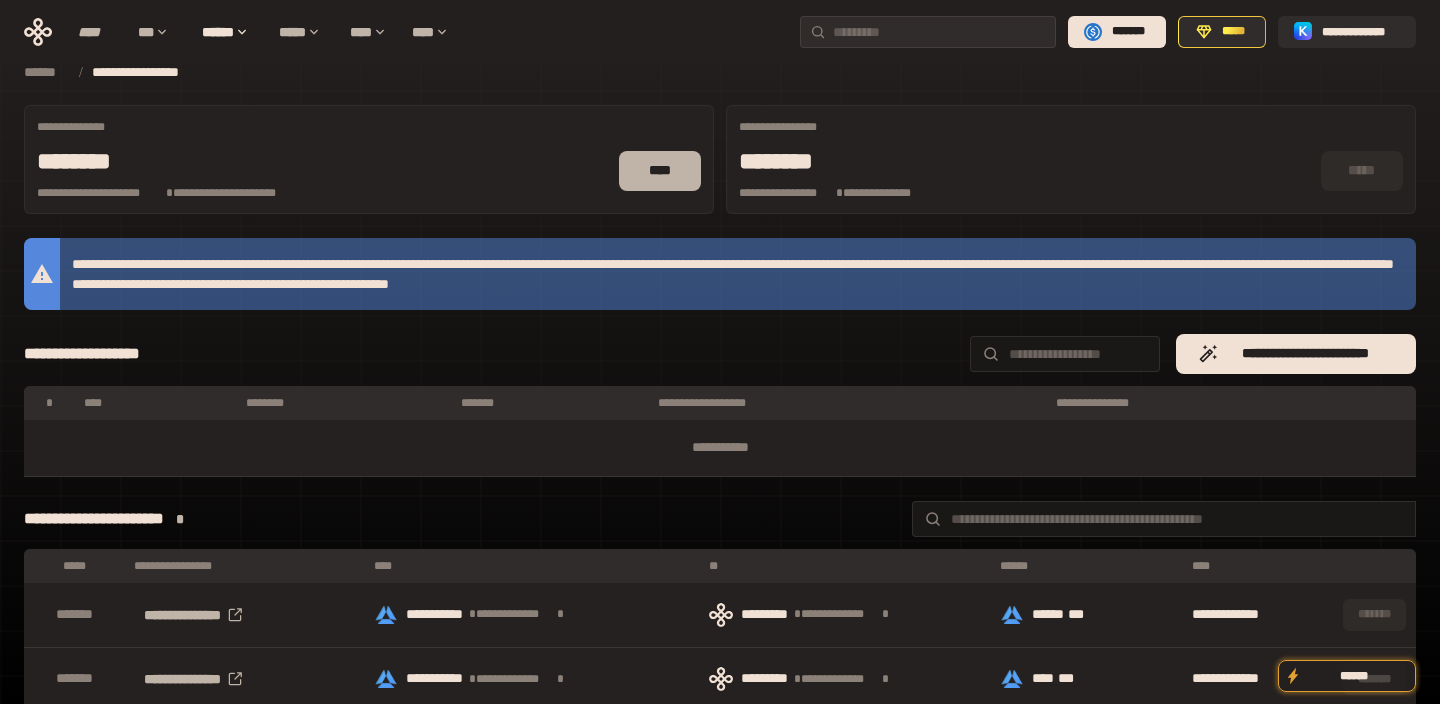 click on "****" at bounding box center (660, 171) 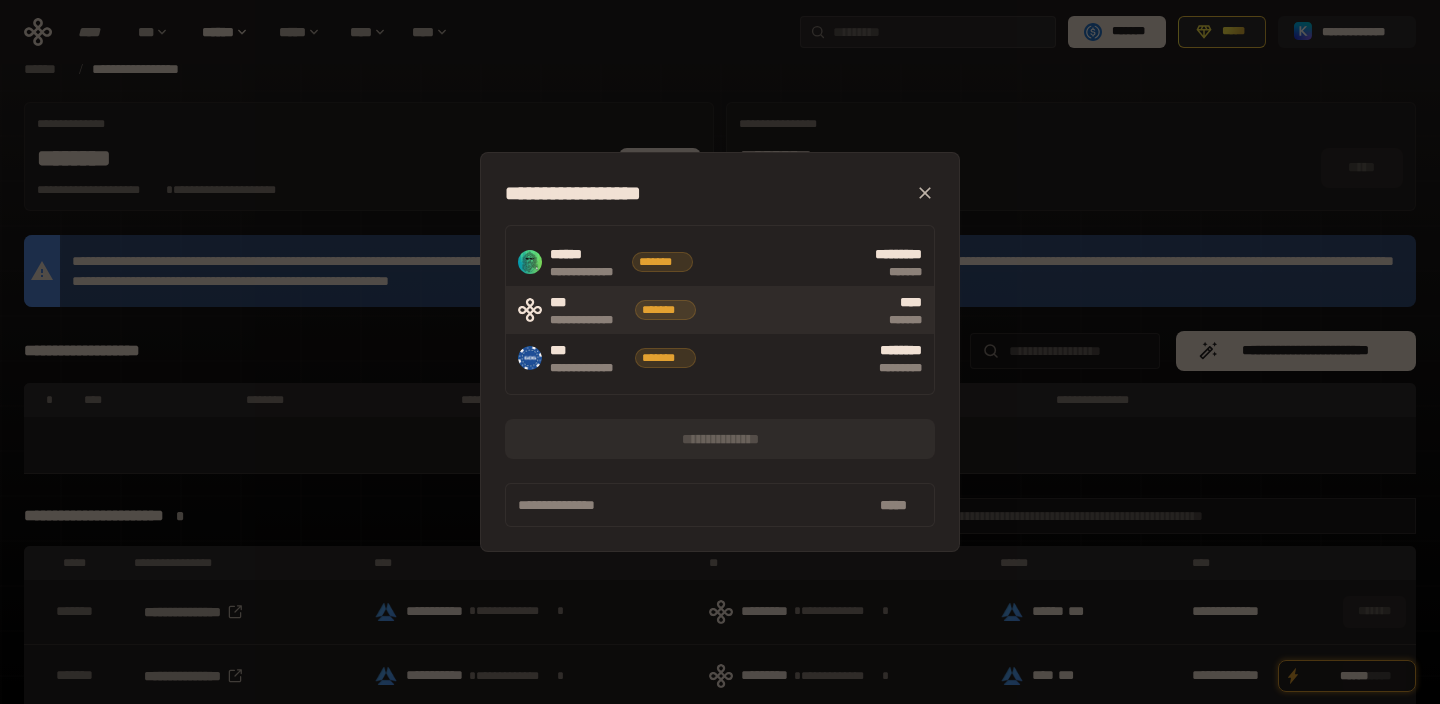 scroll, scrollTop: 2, scrollLeft: 0, axis: vertical 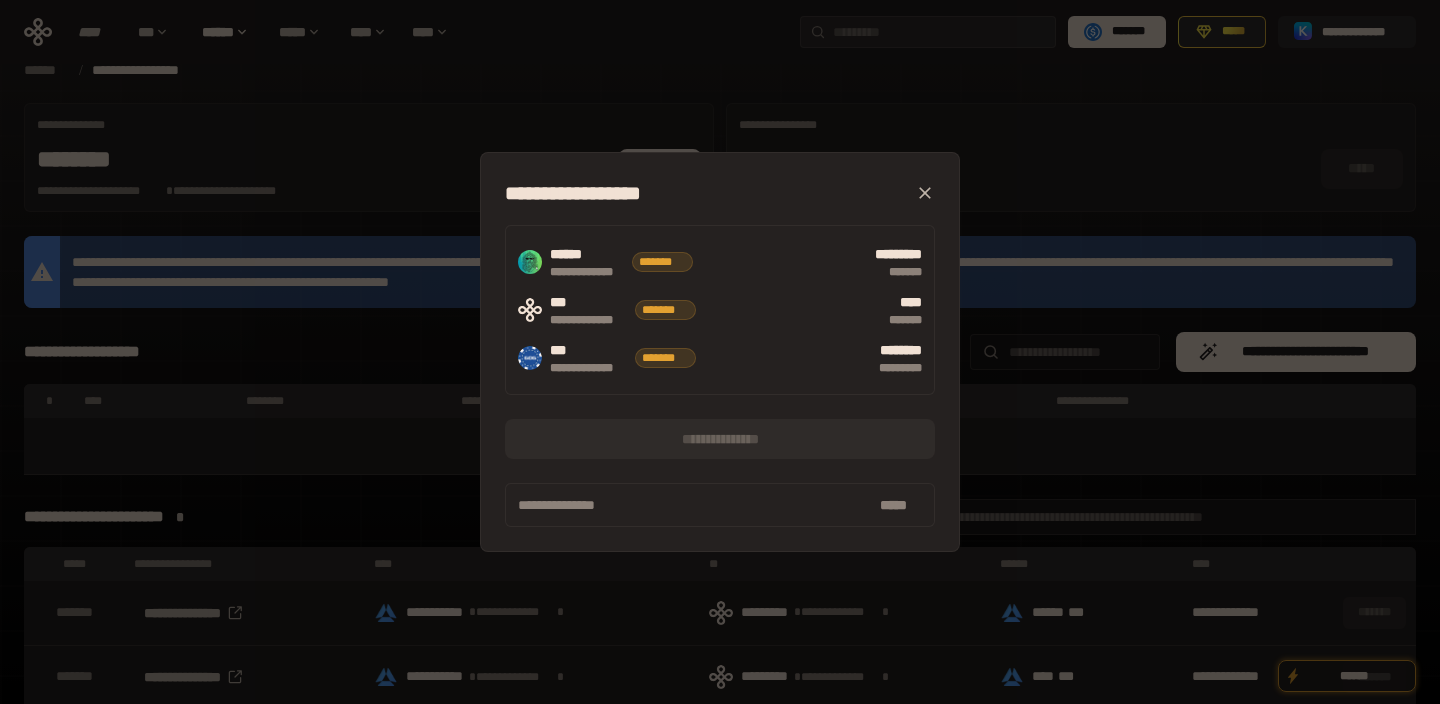 click 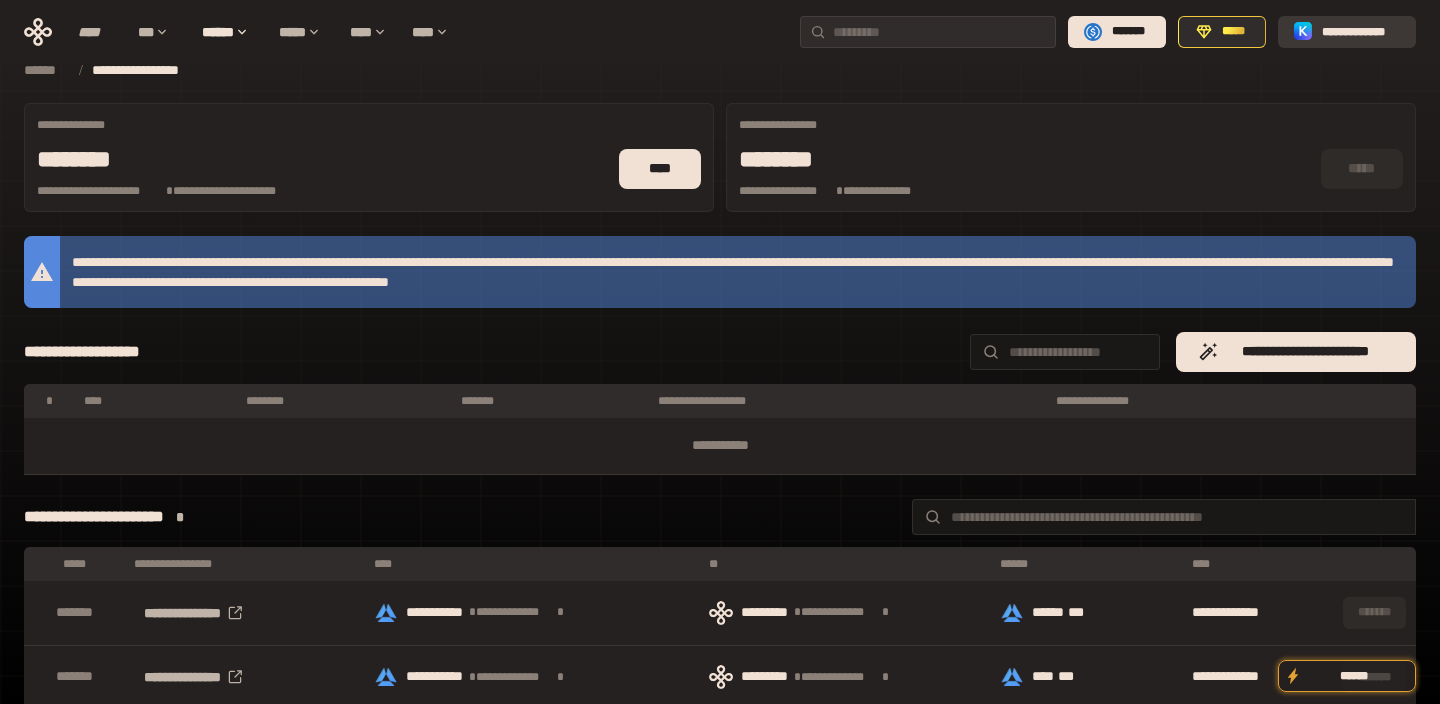 click on "**********" at bounding box center [1361, 32] 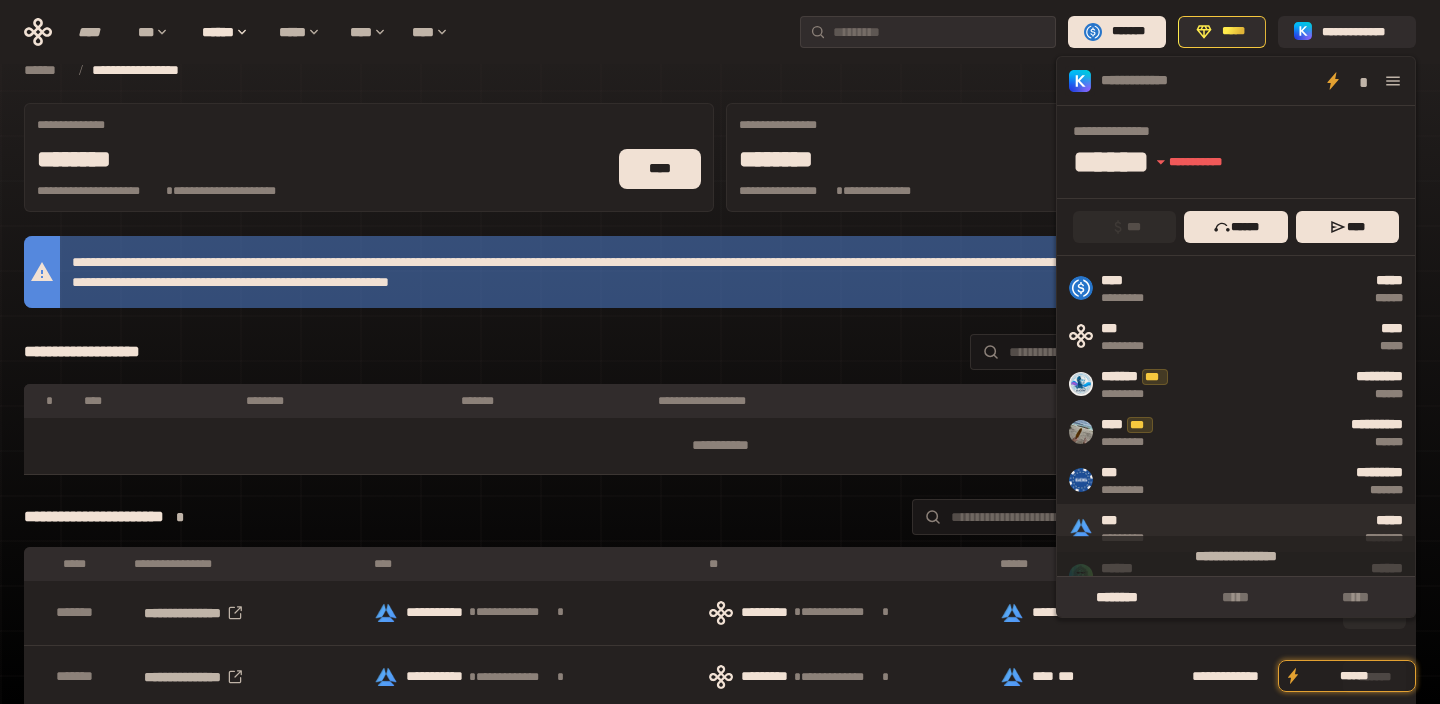 scroll, scrollTop: 0, scrollLeft: 0, axis: both 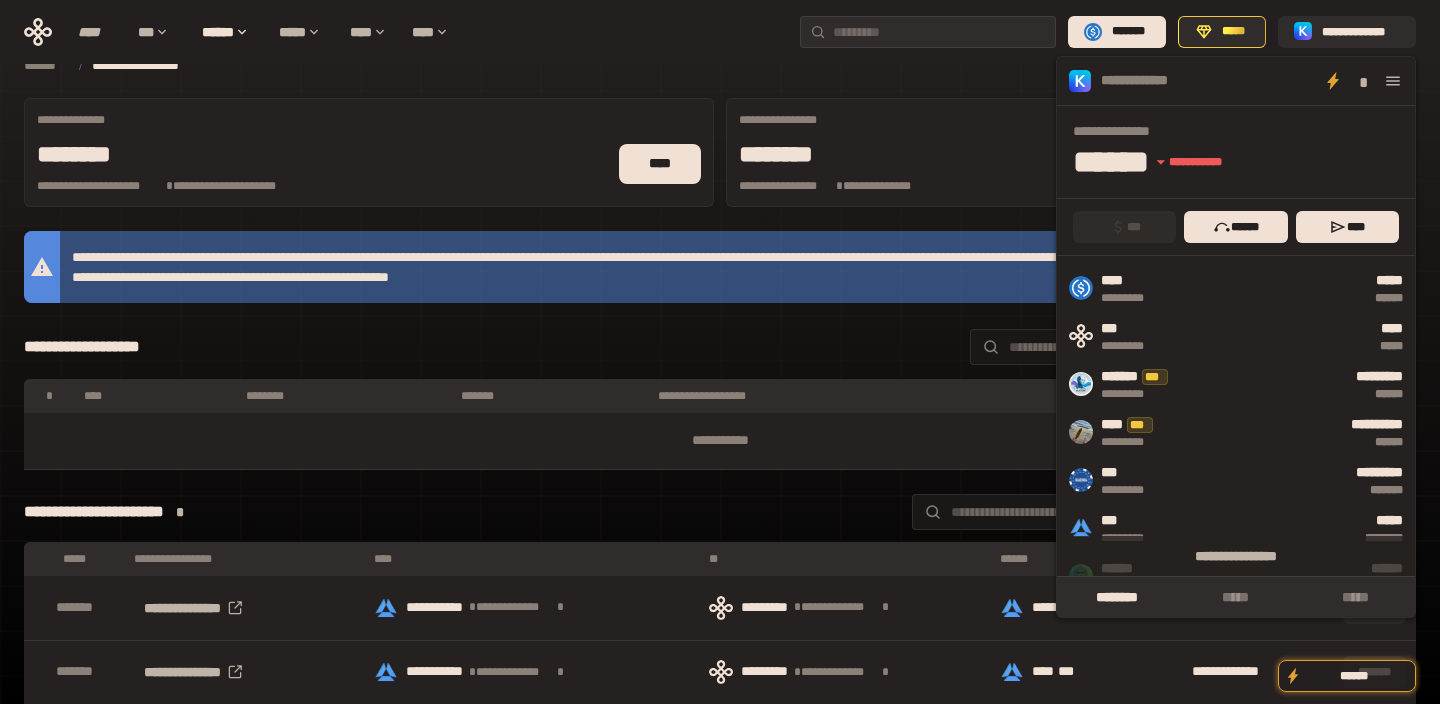 click on "**********" at bounding box center [720, 627] 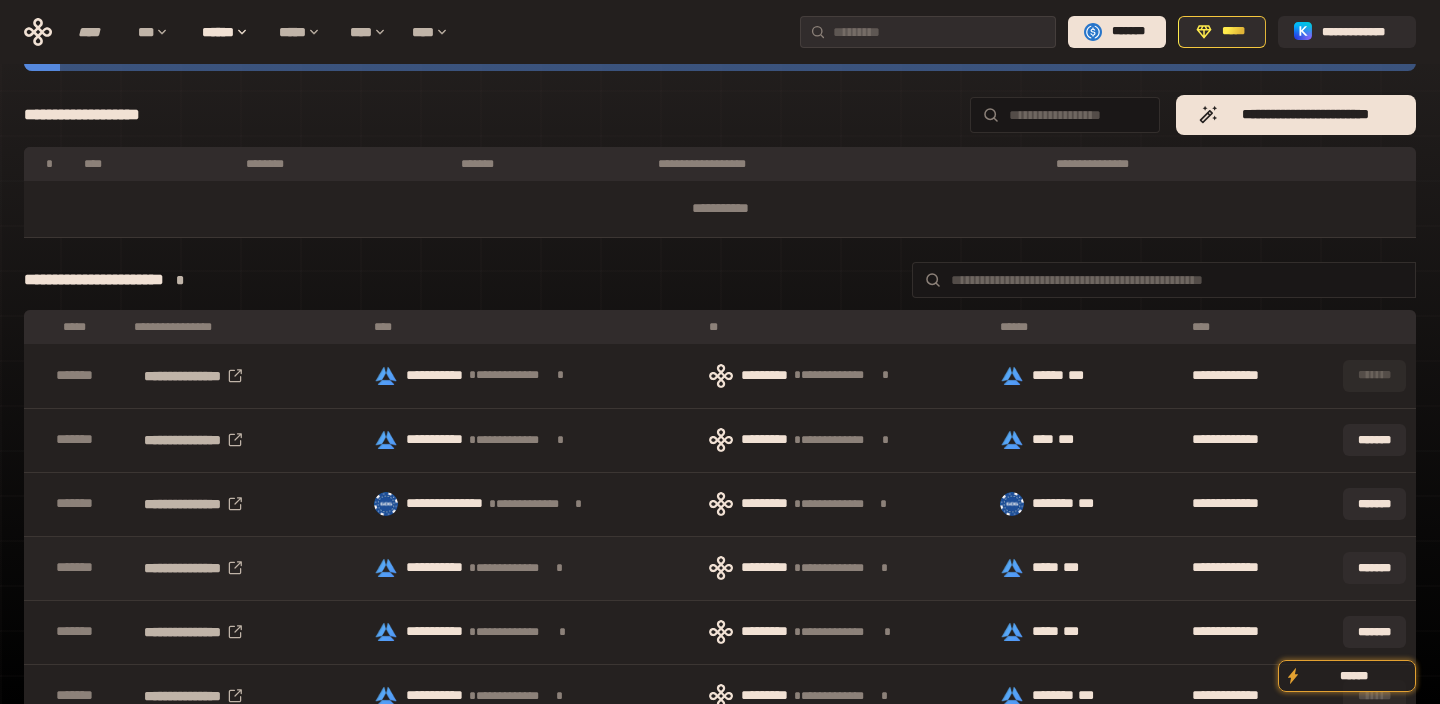 scroll, scrollTop: 0, scrollLeft: 0, axis: both 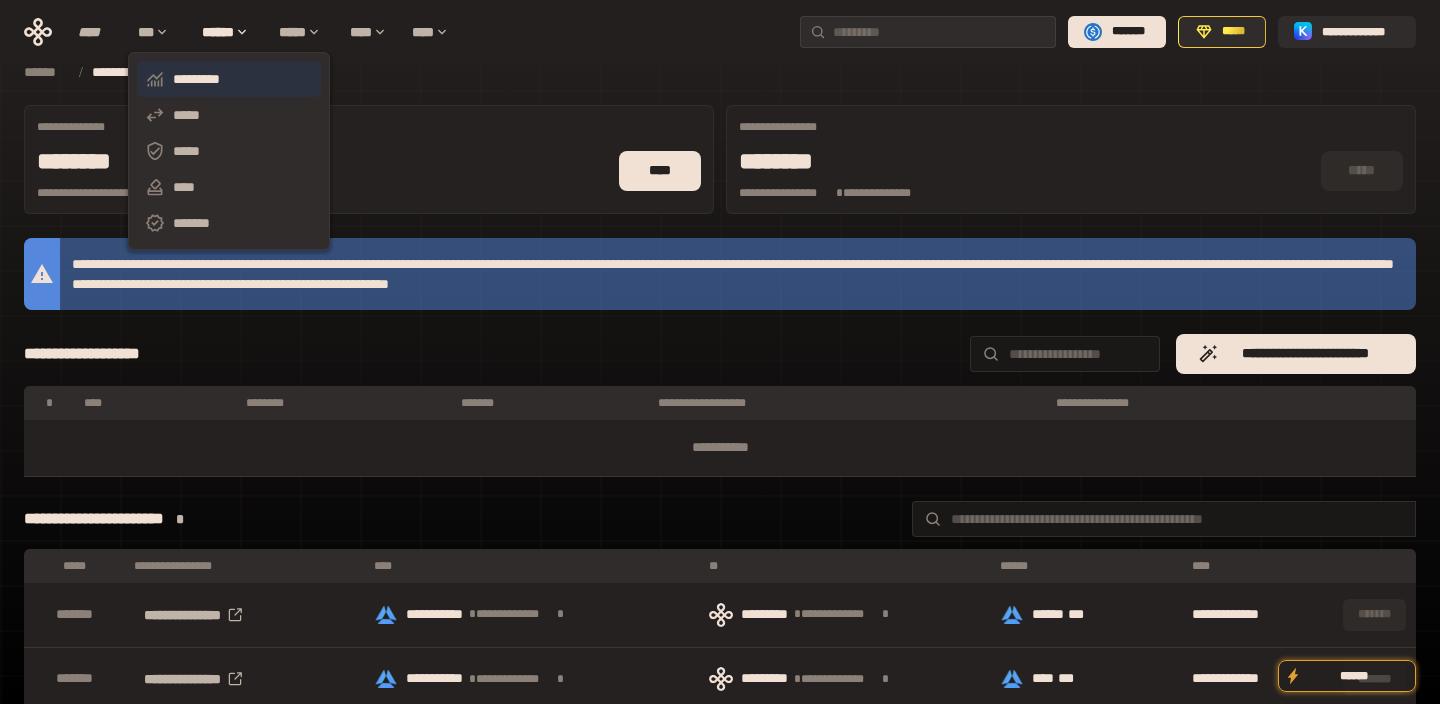 click on "*********" at bounding box center [229, 79] 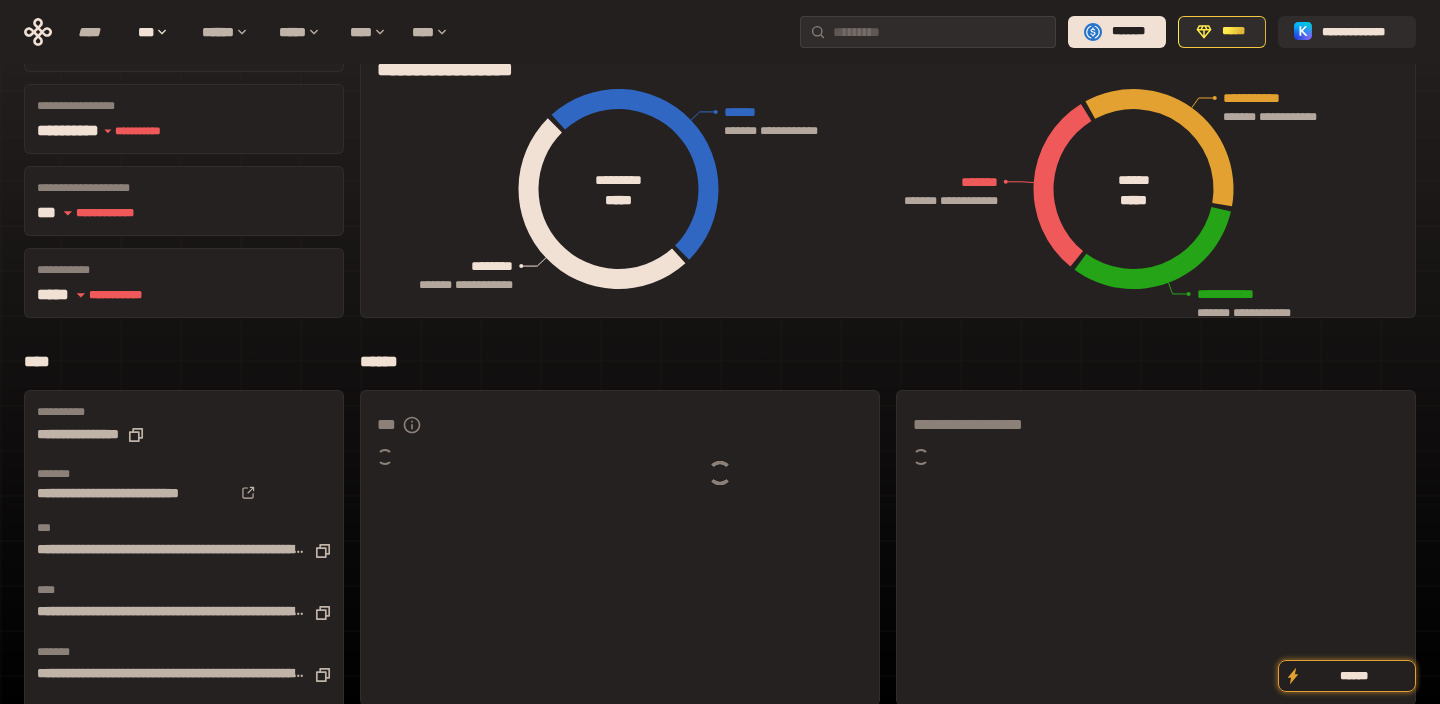 scroll, scrollTop: 0, scrollLeft: 0, axis: both 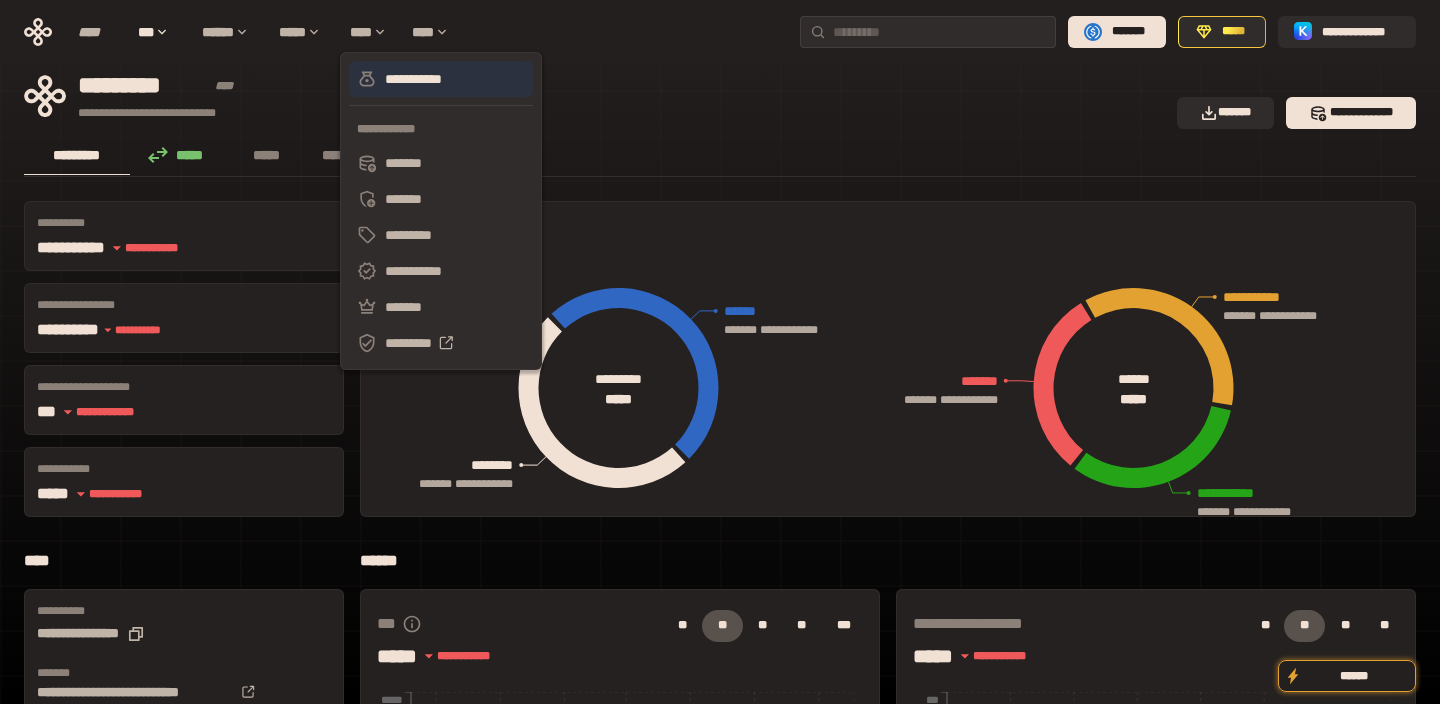 click on "**********" at bounding box center [441, 79] 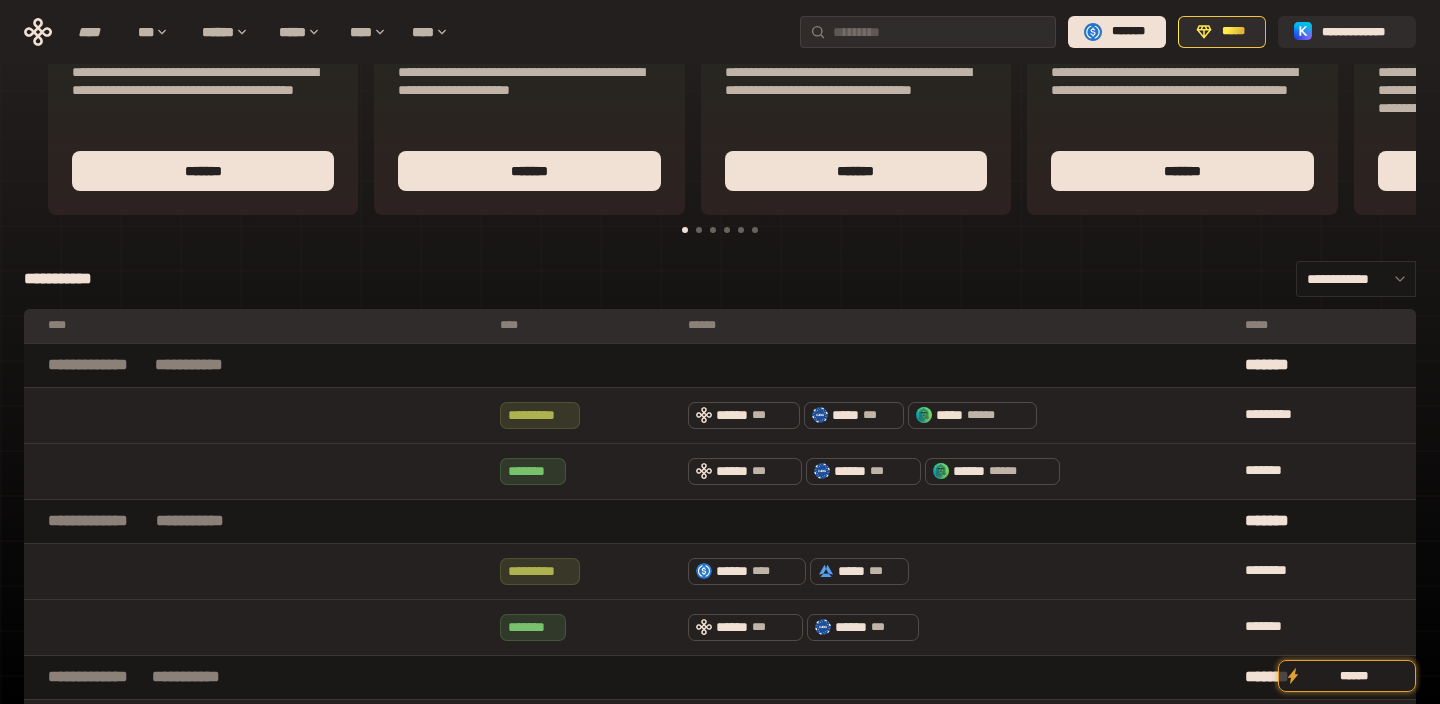scroll, scrollTop: 0, scrollLeft: 0, axis: both 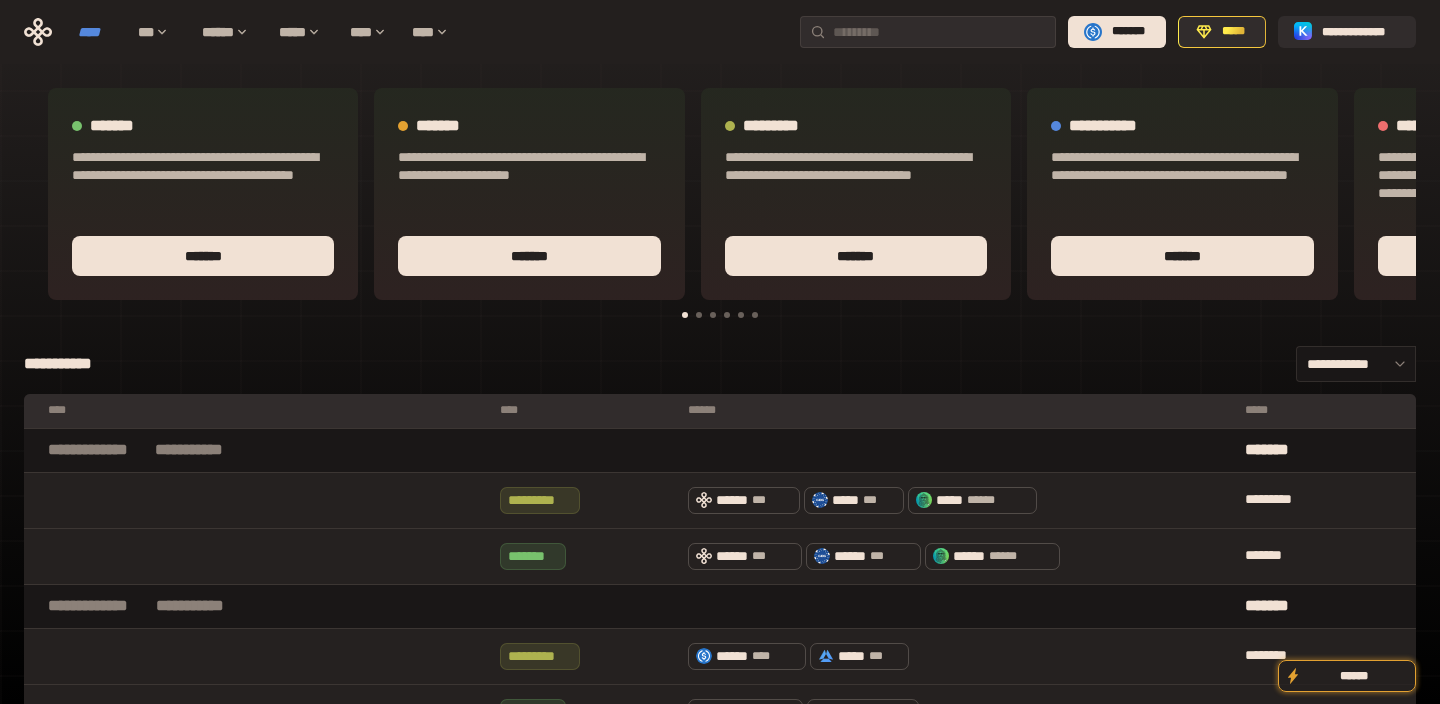 click on "****" at bounding box center (98, 32) 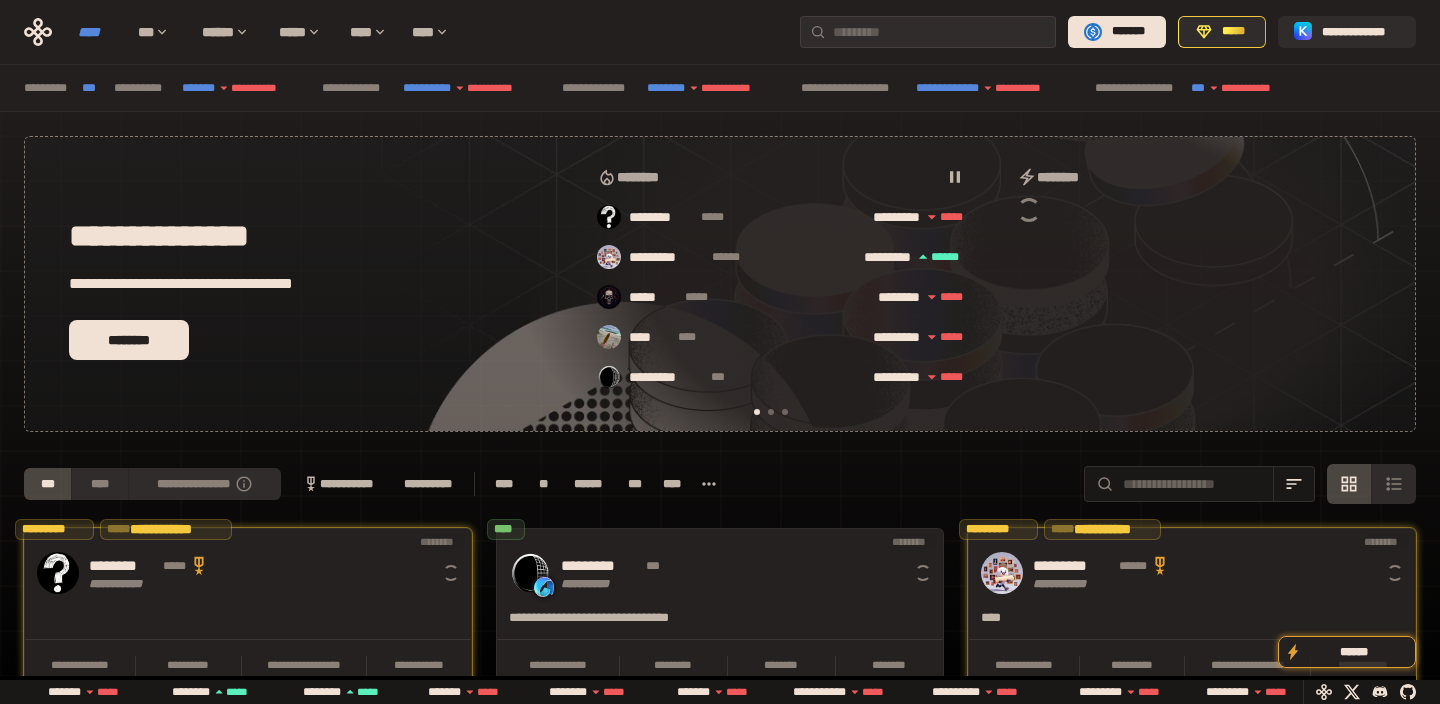 scroll, scrollTop: 0, scrollLeft: 16, axis: horizontal 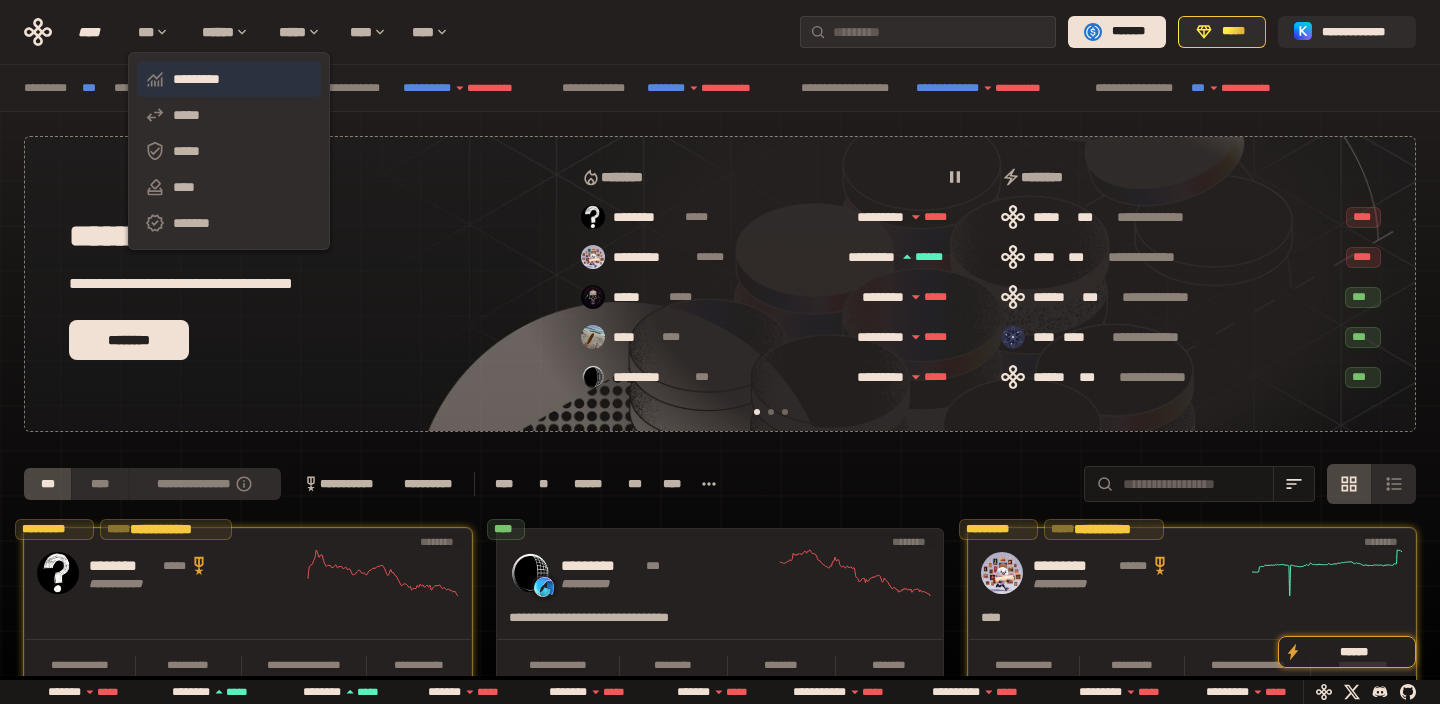 click on "*********" at bounding box center (229, 79) 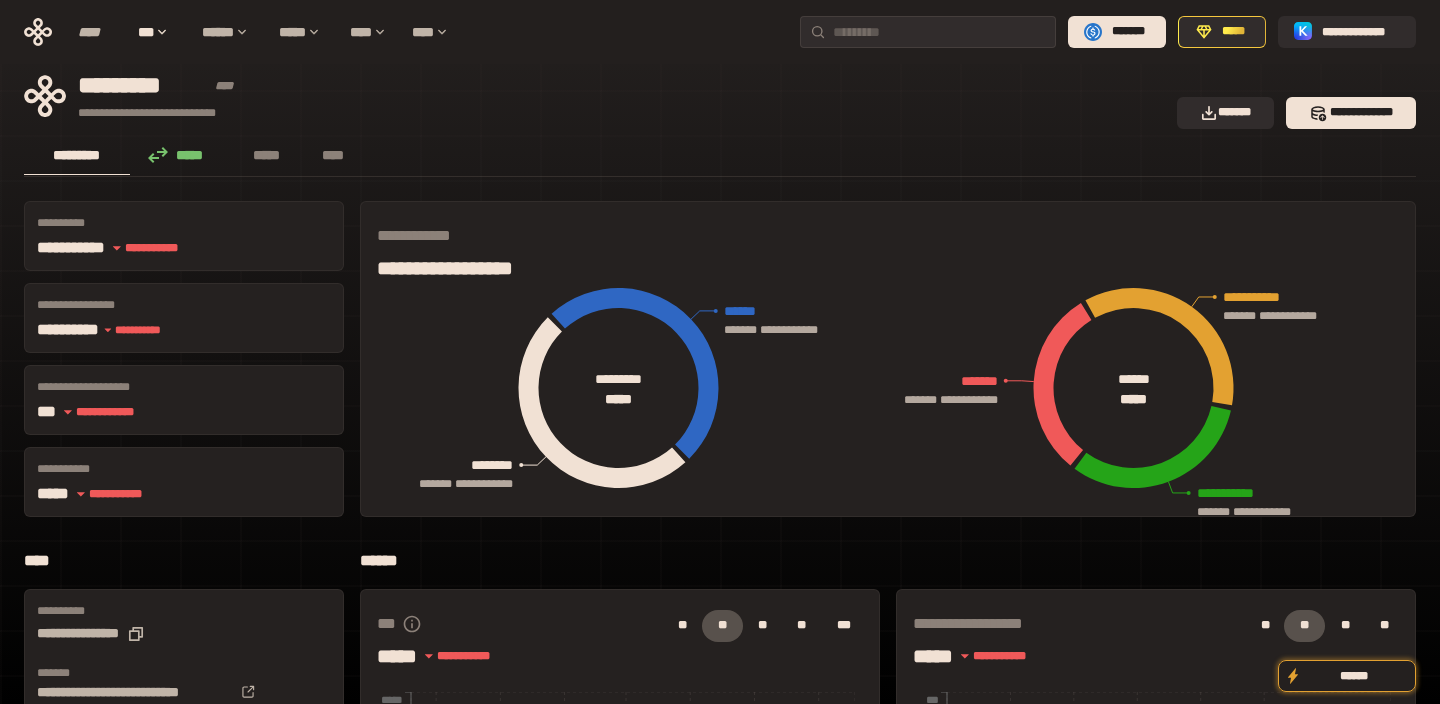 scroll, scrollTop: 27, scrollLeft: 0, axis: vertical 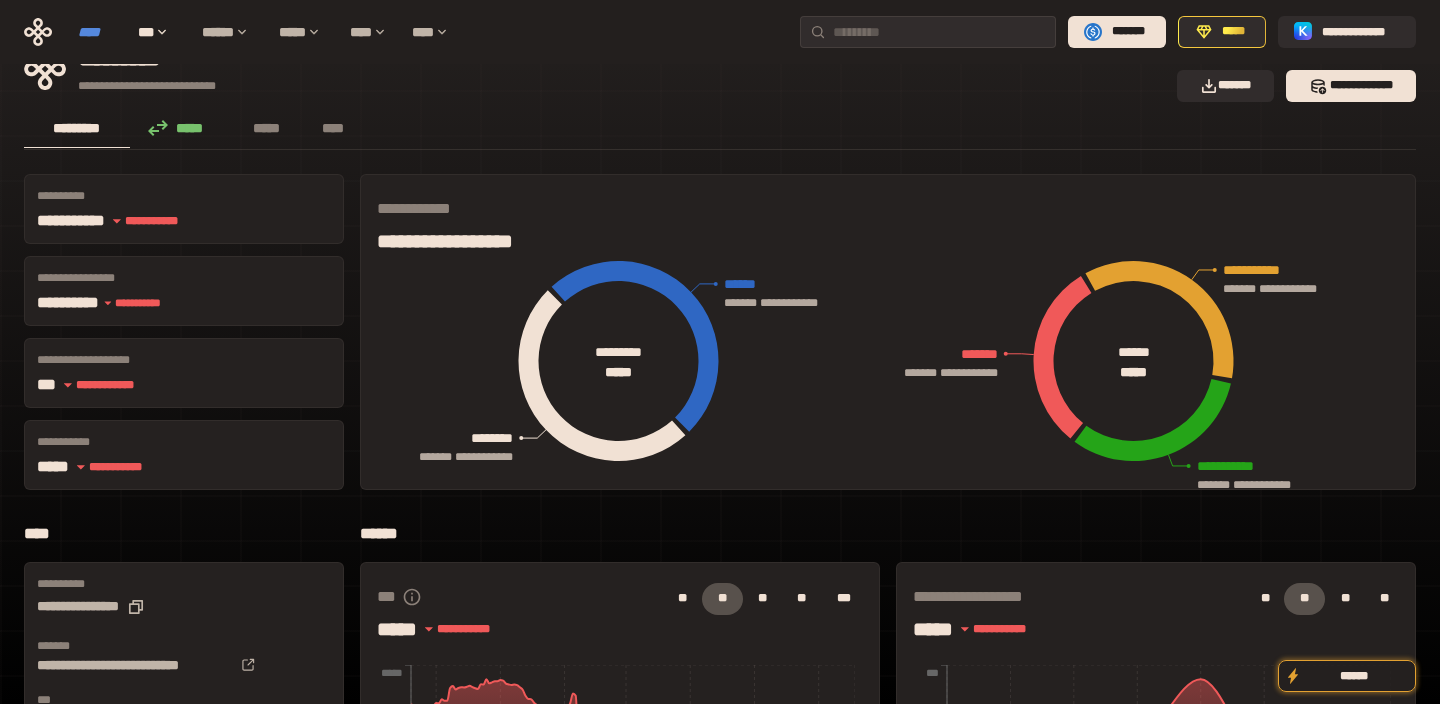 click on "****" at bounding box center [98, 32] 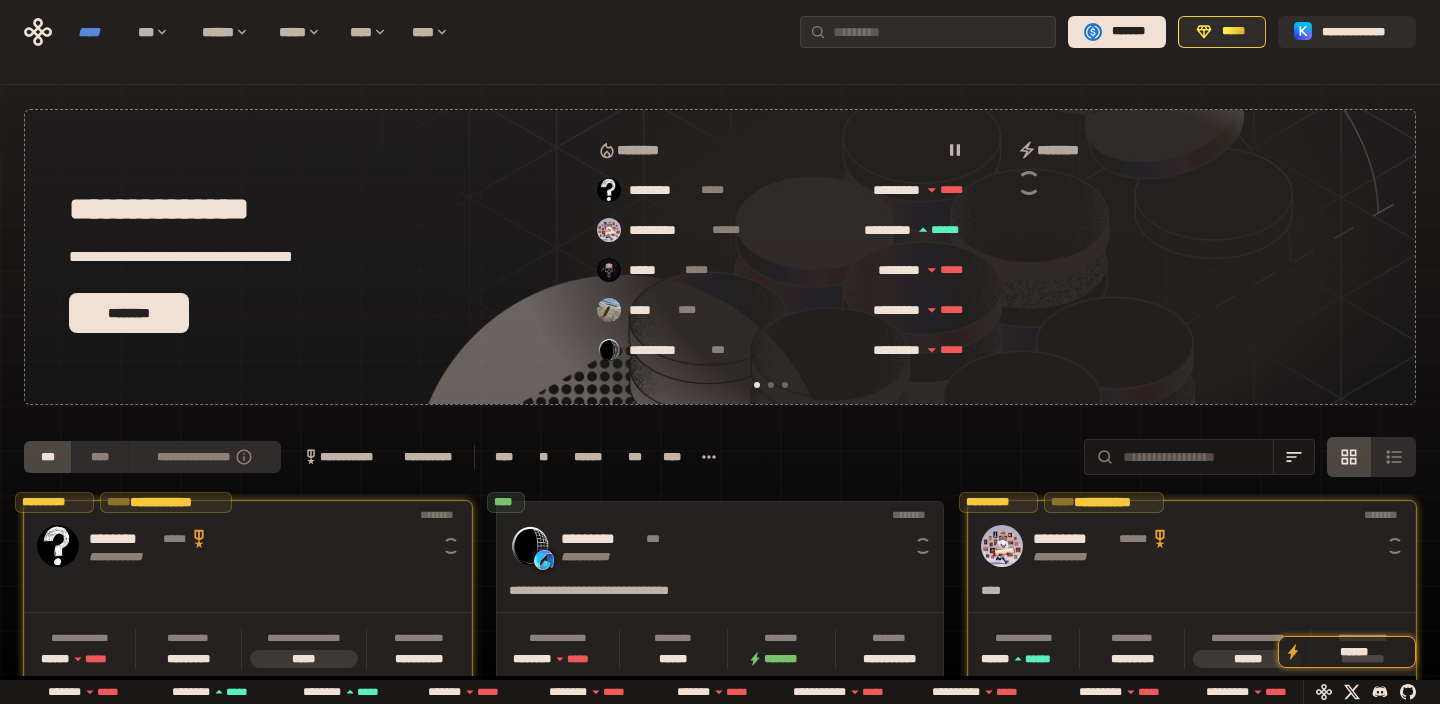 scroll, scrollTop: 0, scrollLeft: 16, axis: horizontal 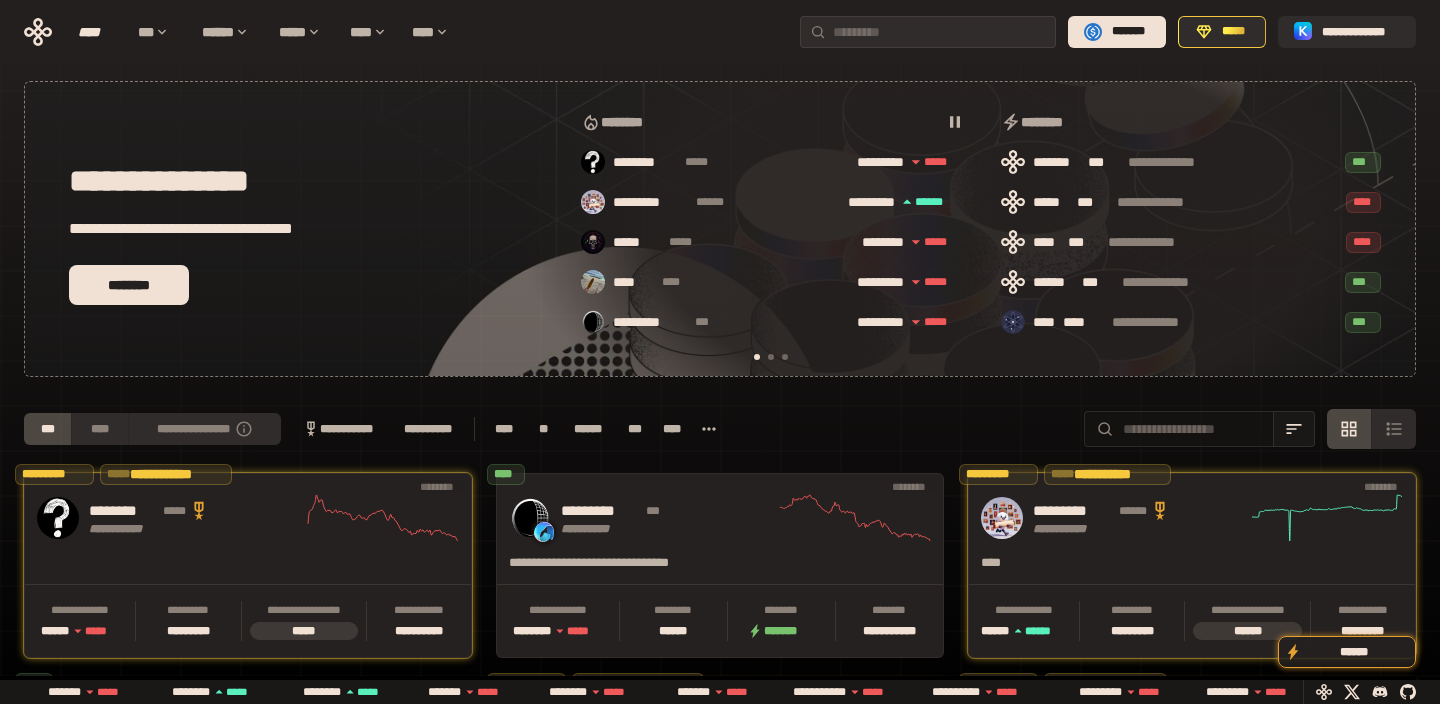 click at bounding box center [1193, 429] 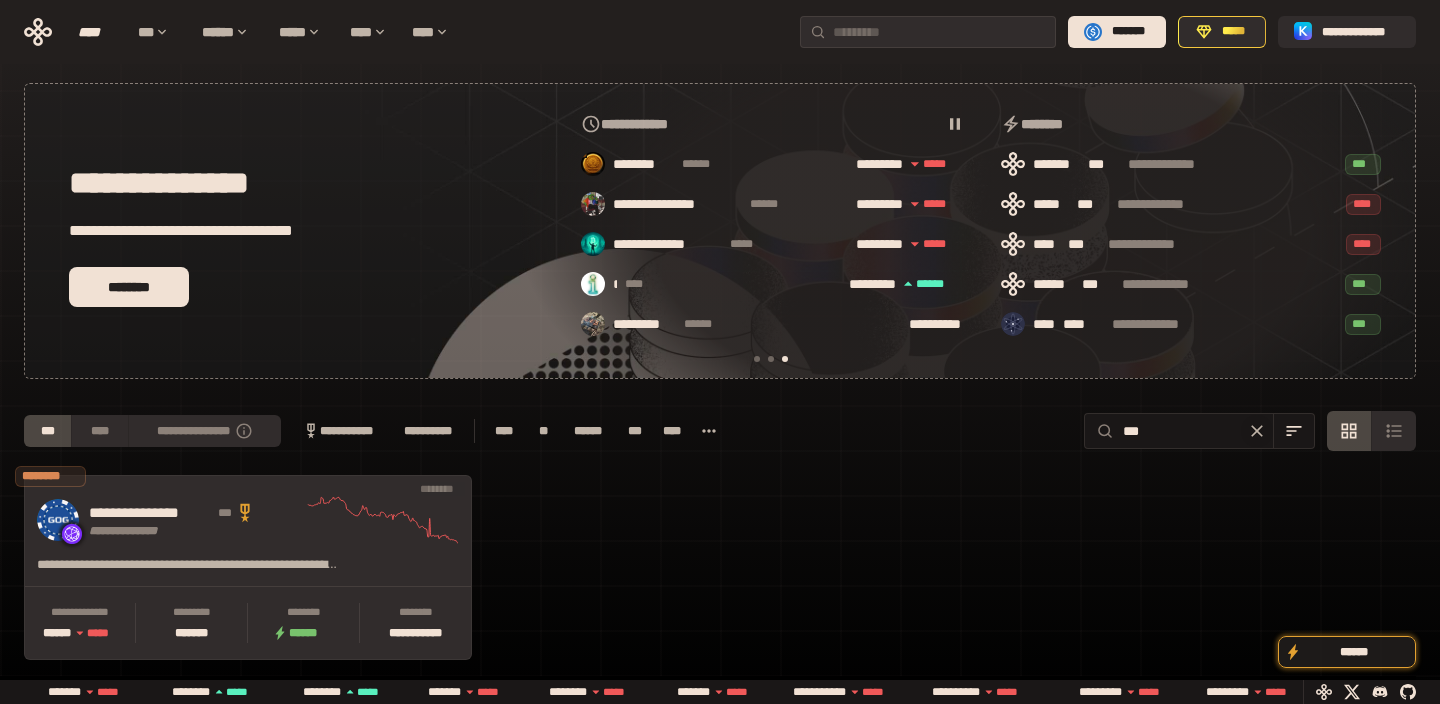 type on "***" 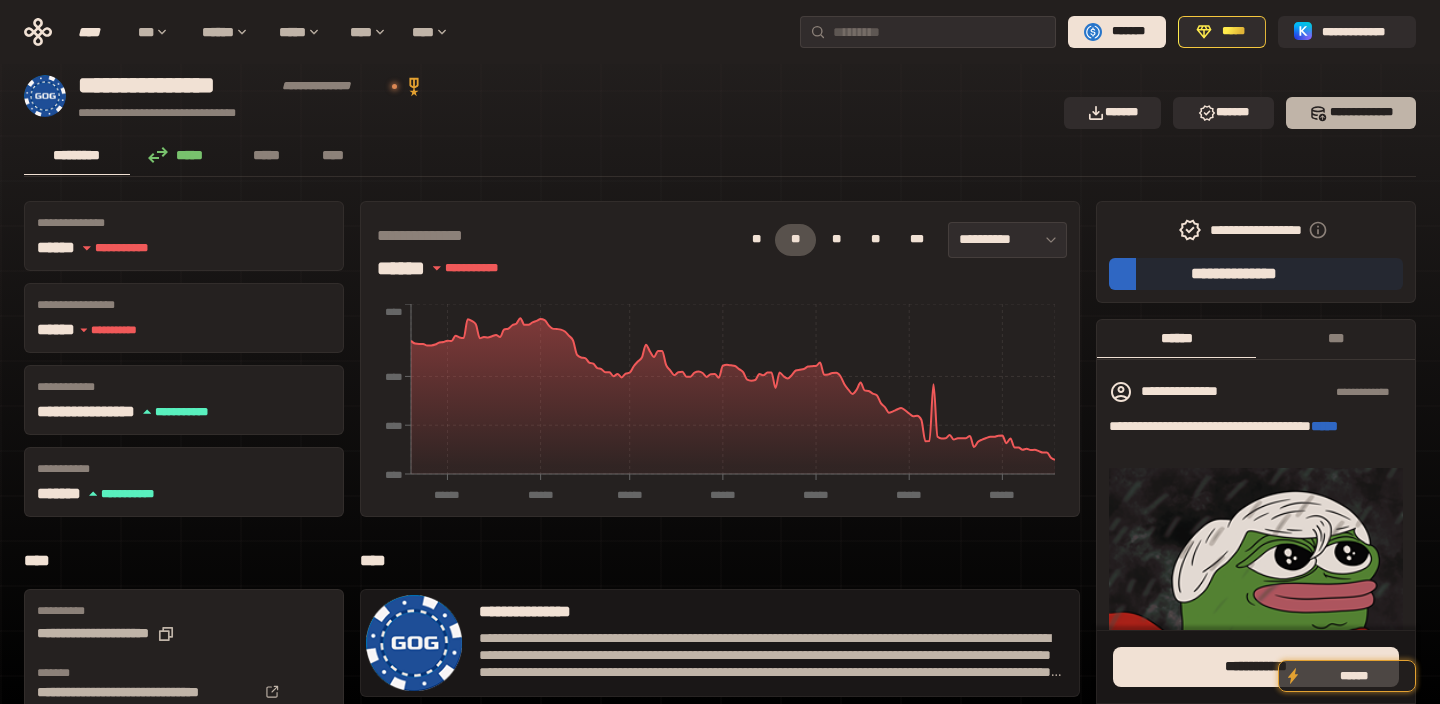 click on "*** *********" at bounding box center [1351, 113] 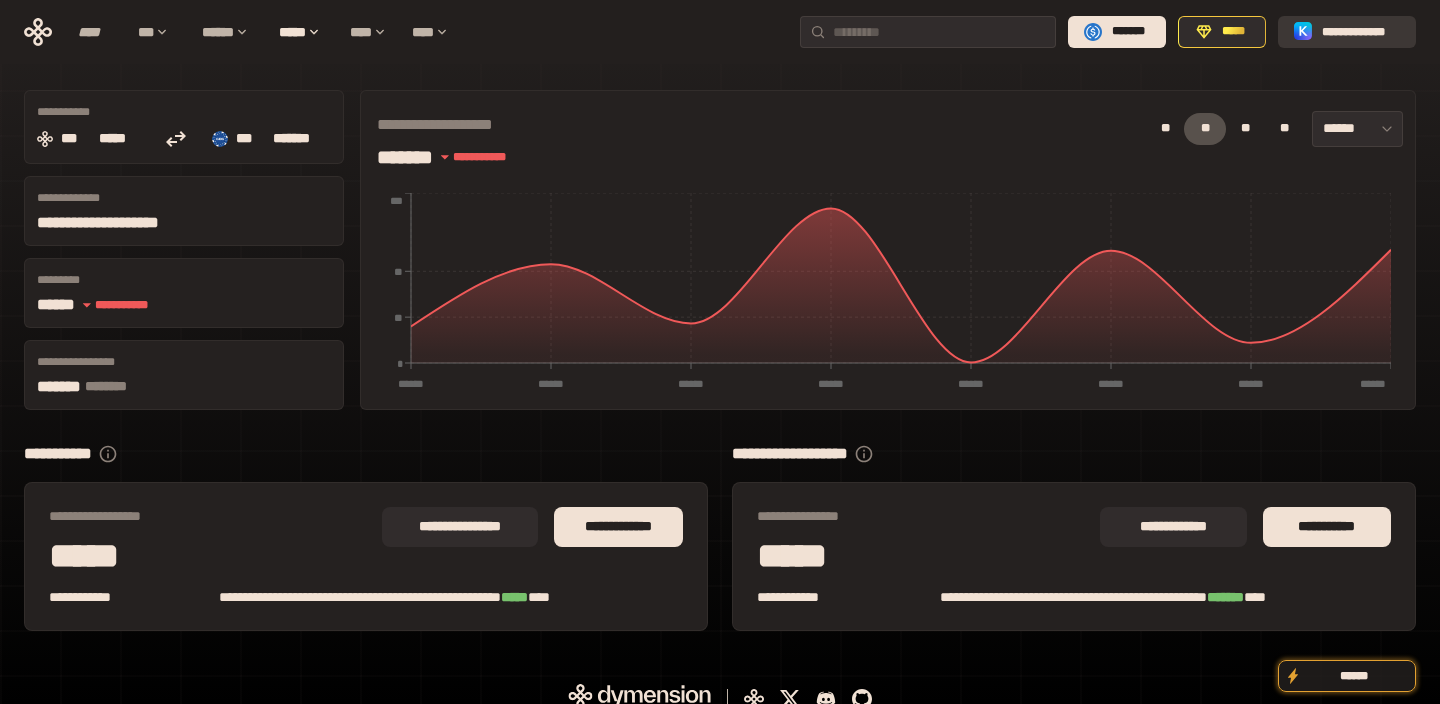 click on "**********" at bounding box center (1361, 32) 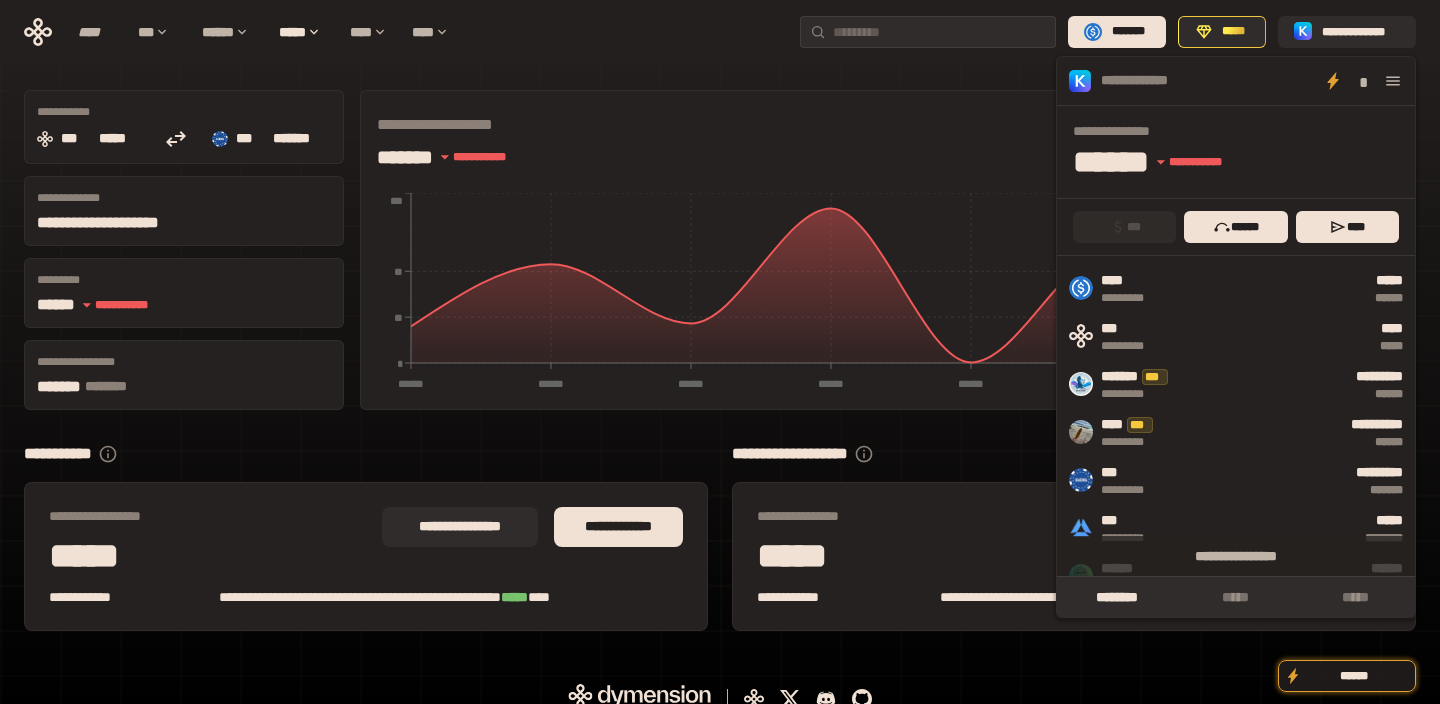 click on "**********" at bounding box center [720, 32] 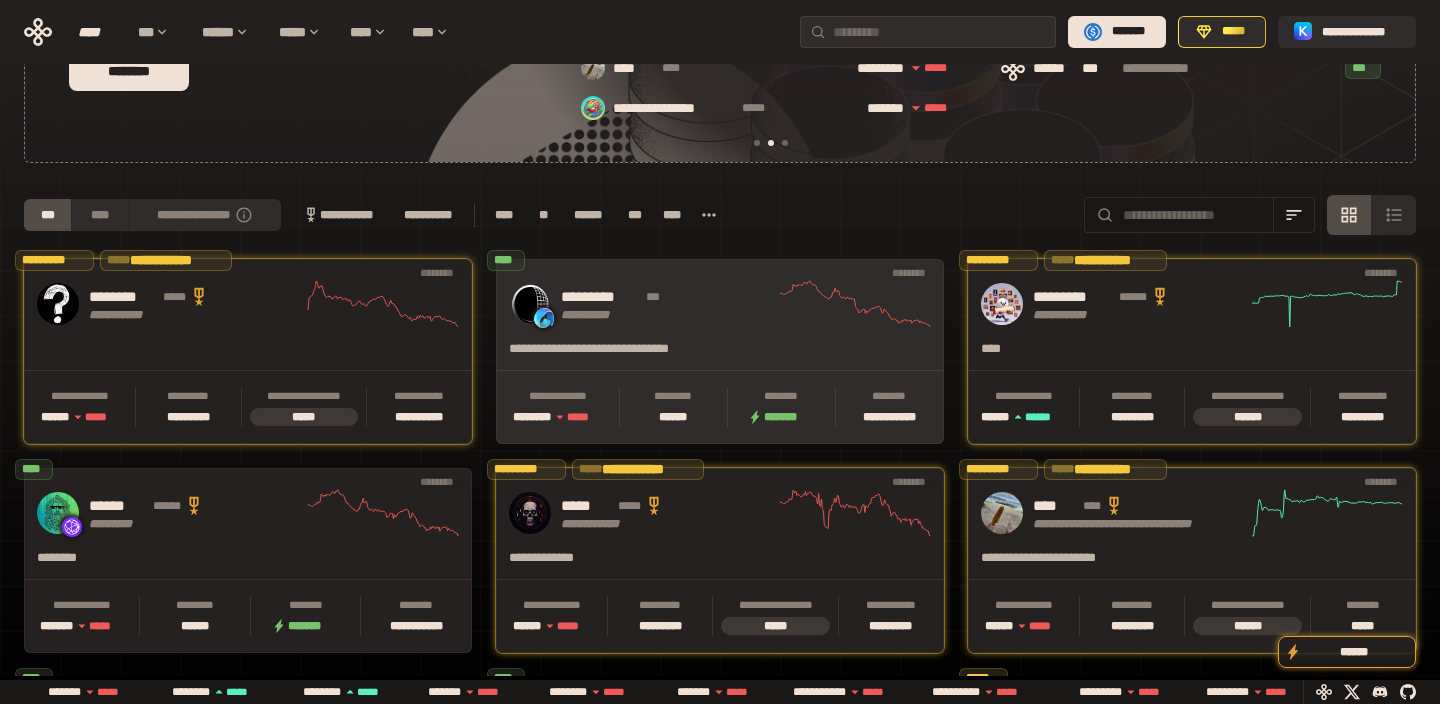 click on "**********" at bounding box center [720, 304] 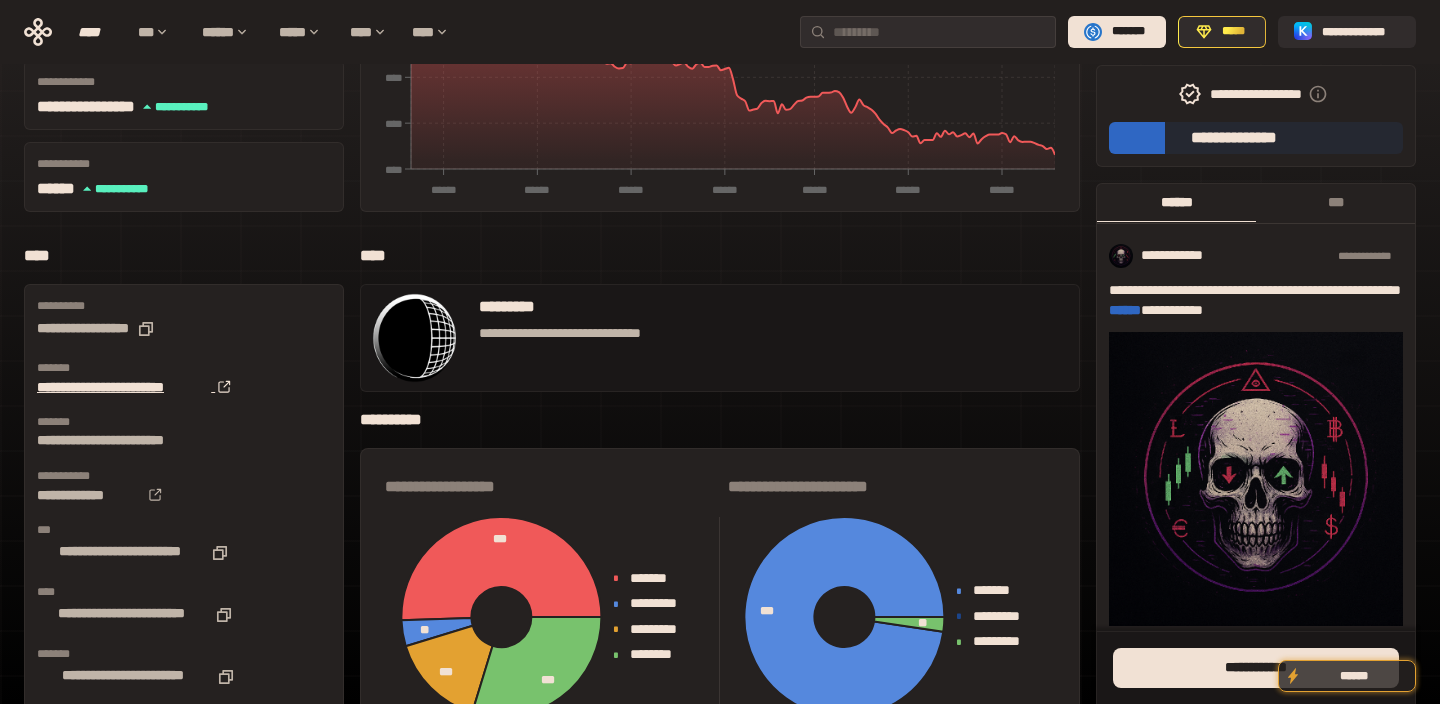 click on "**********" at bounding box center (124, 387) 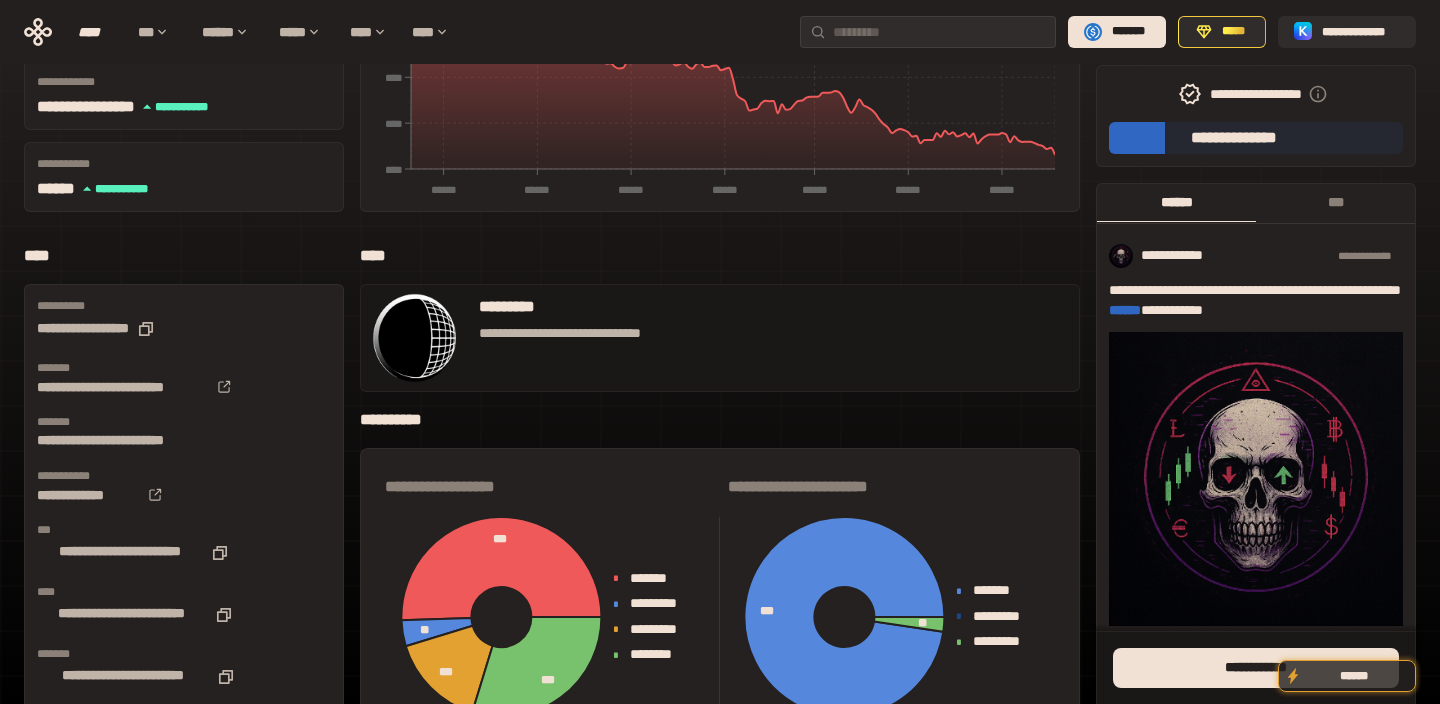 scroll, scrollTop: 263, scrollLeft: 0, axis: vertical 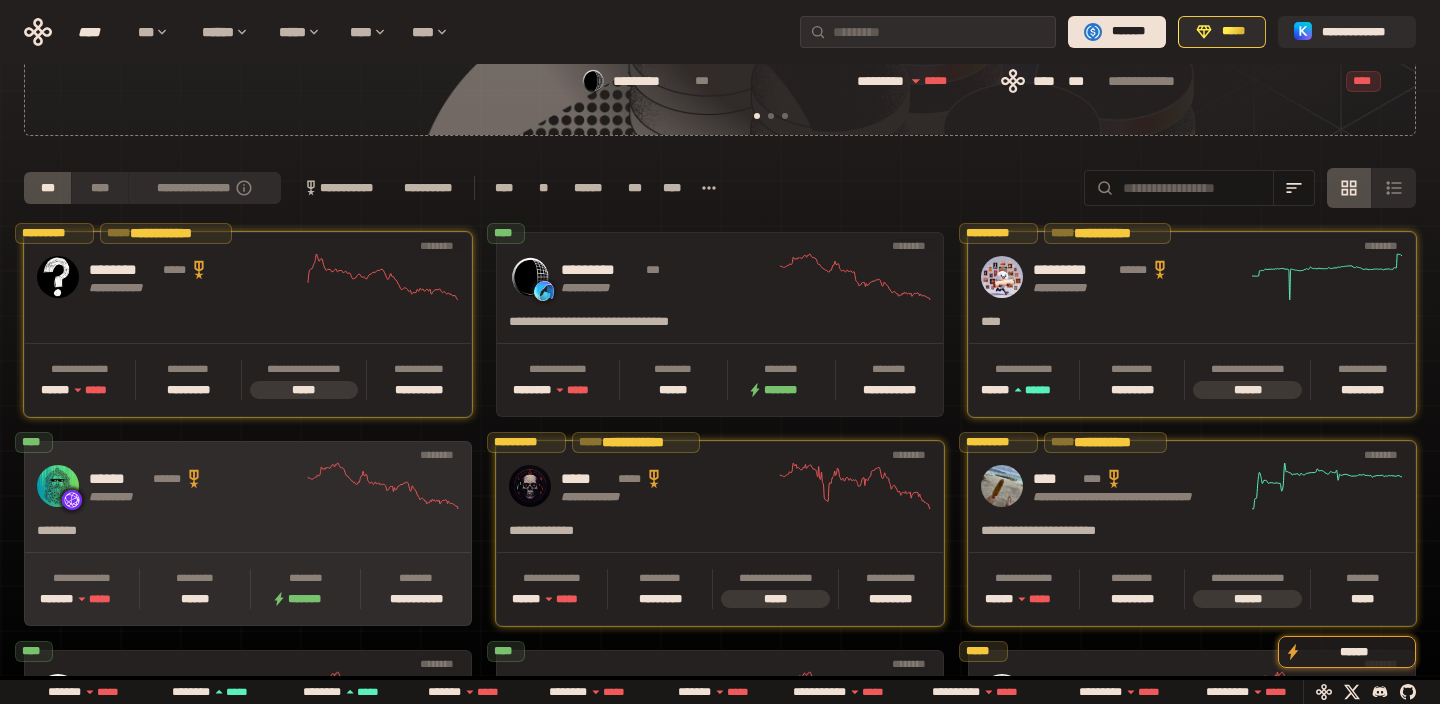 click on "********" at bounding box center (188, 537) 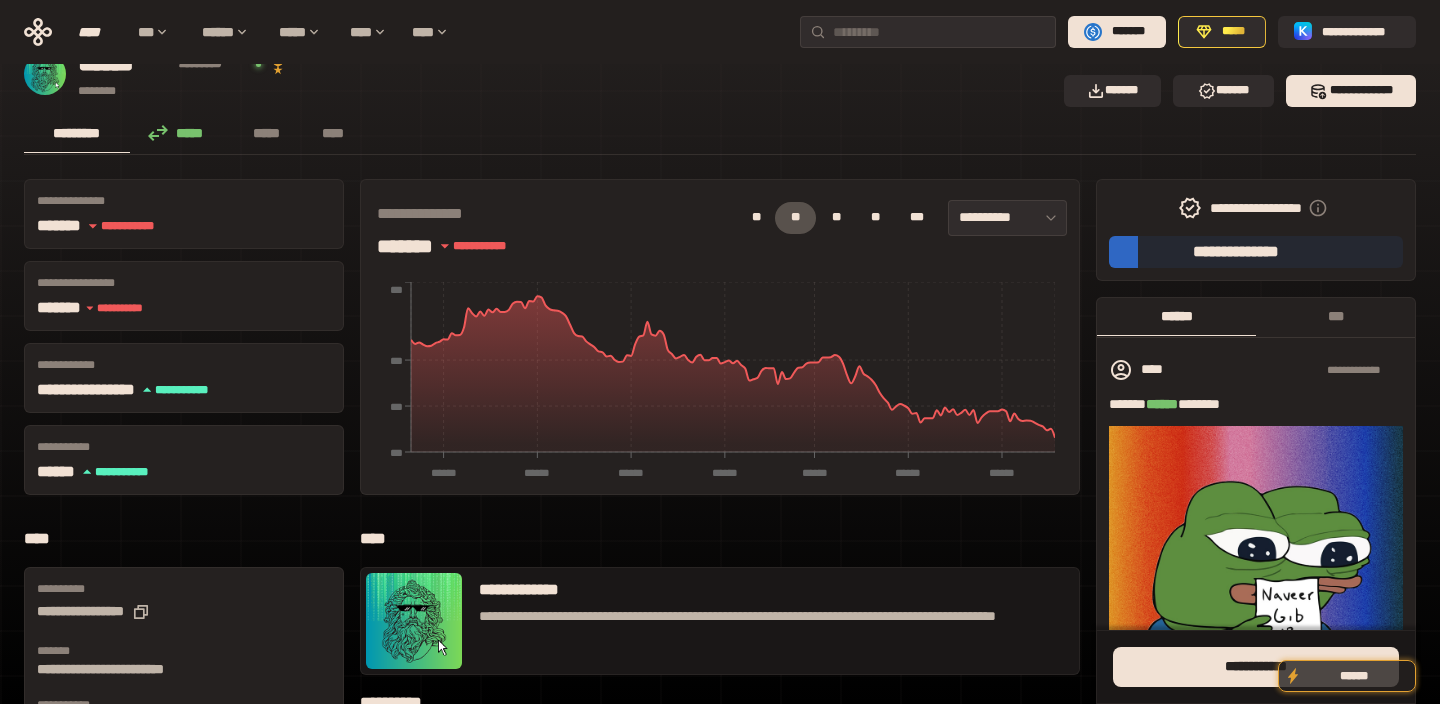 scroll, scrollTop: 0, scrollLeft: 0, axis: both 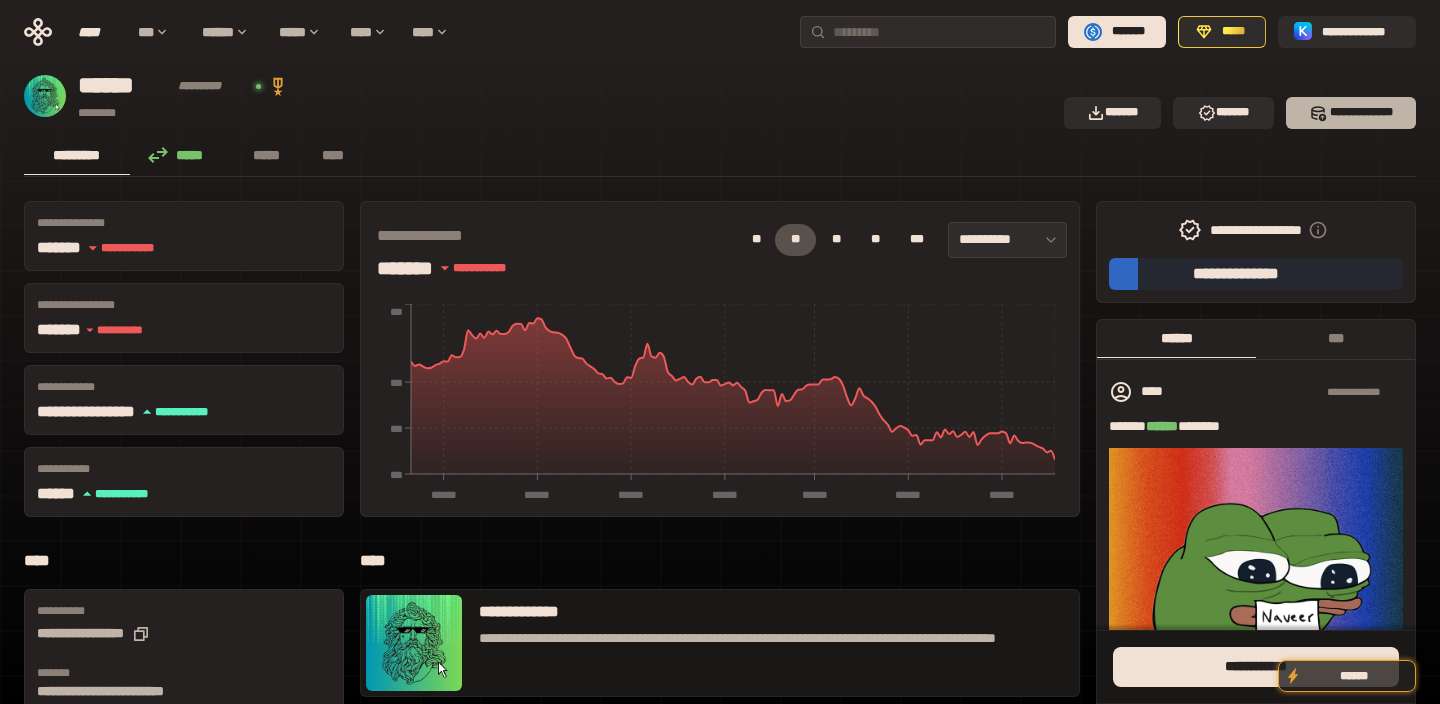 click on "*** *********" at bounding box center (1351, 113) 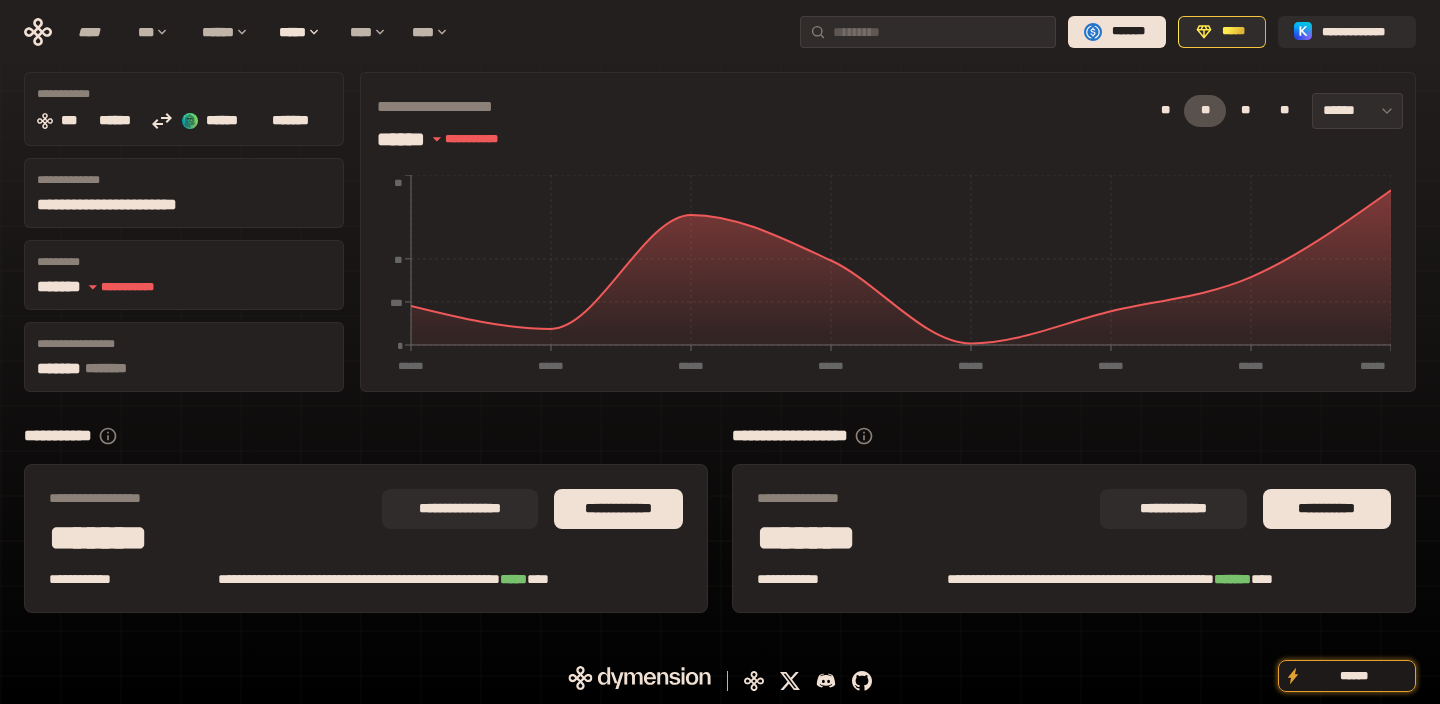 scroll, scrollTop: 0, scrollLeft: 0, axis: both 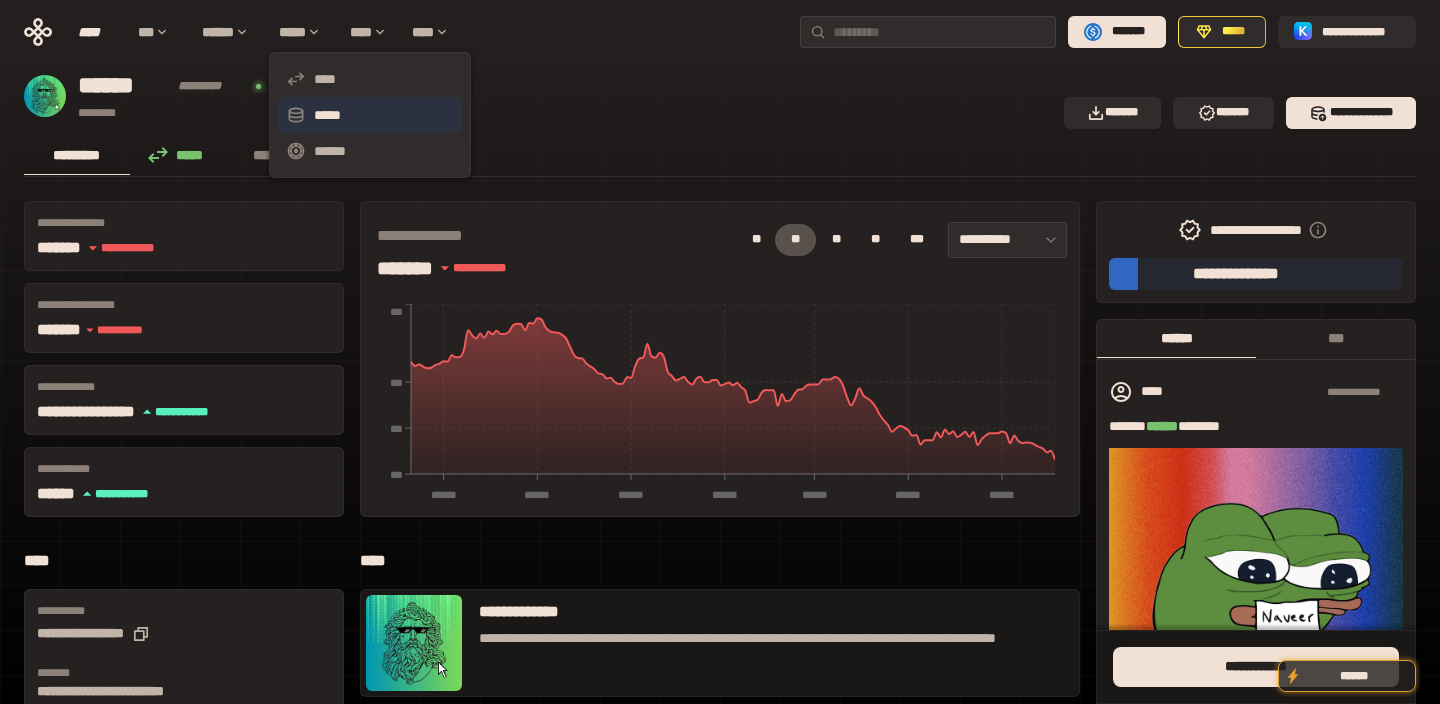 click on "*****" at bounding box center (370, 115) 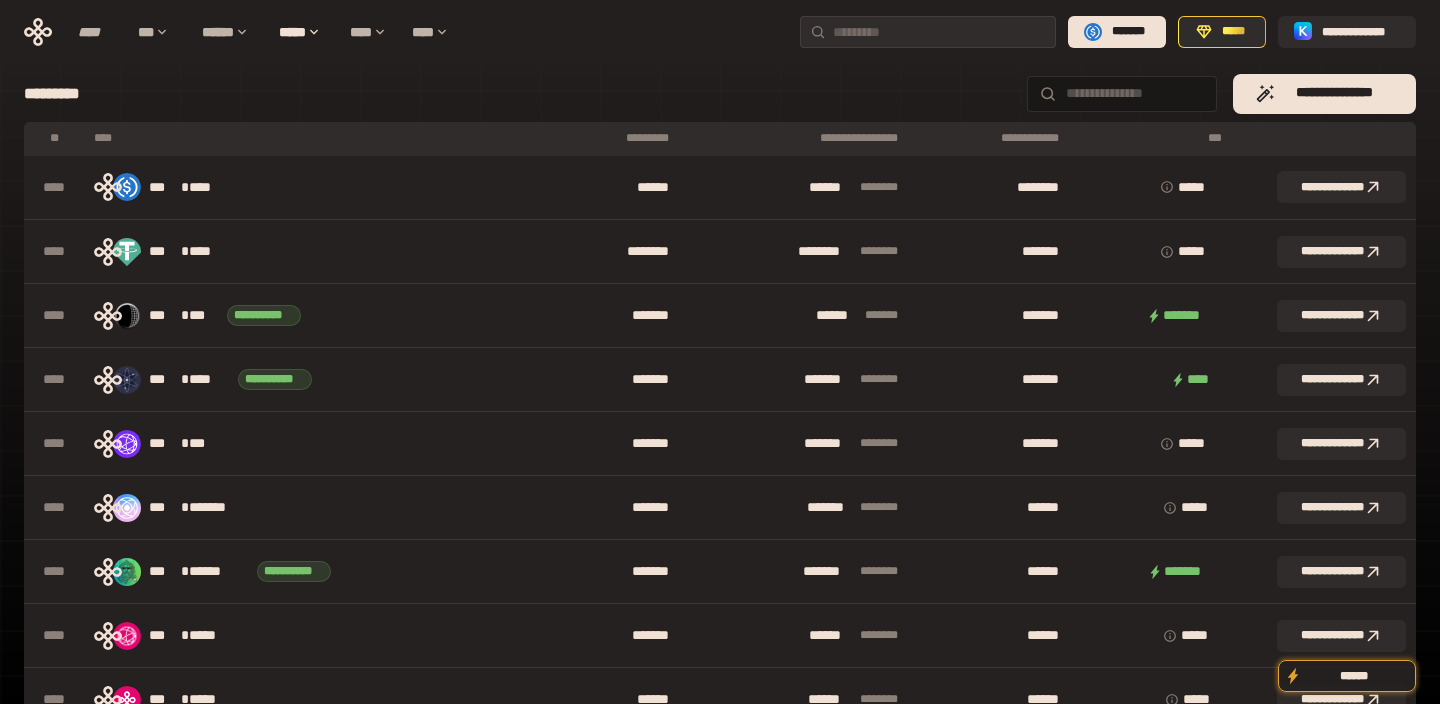 scroll, scrollTop: 0, scrollLeft: 0, axis: both 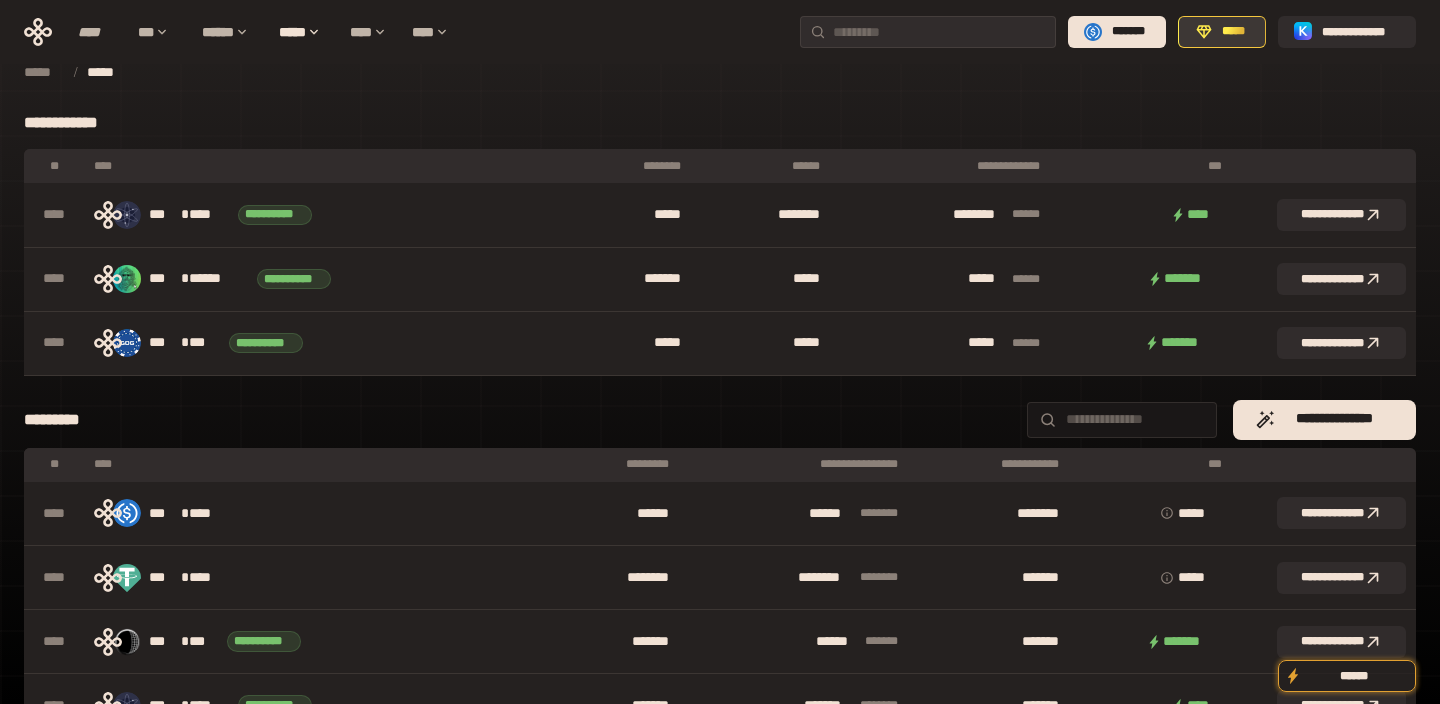 click on "*****" at bounding box center (1233, 32) 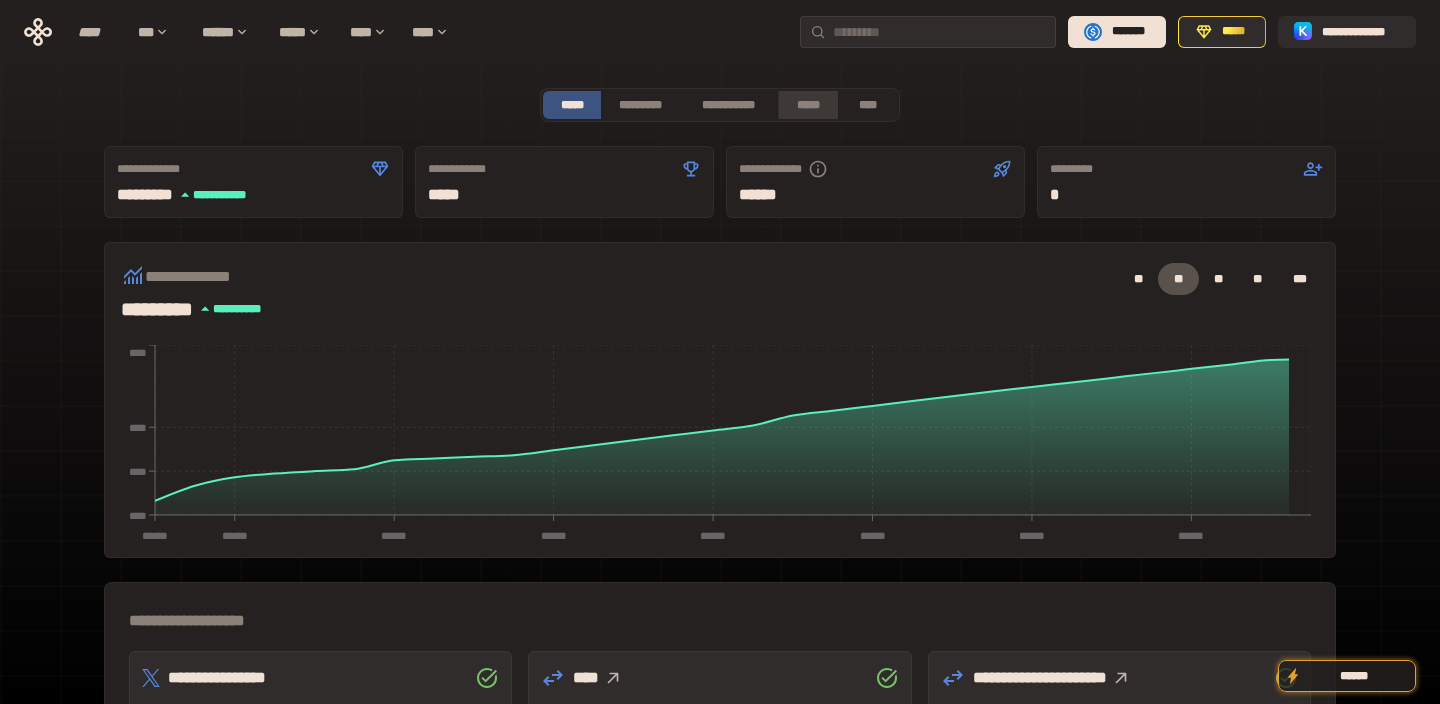 click on "*****" at bounding box center [807, 105] 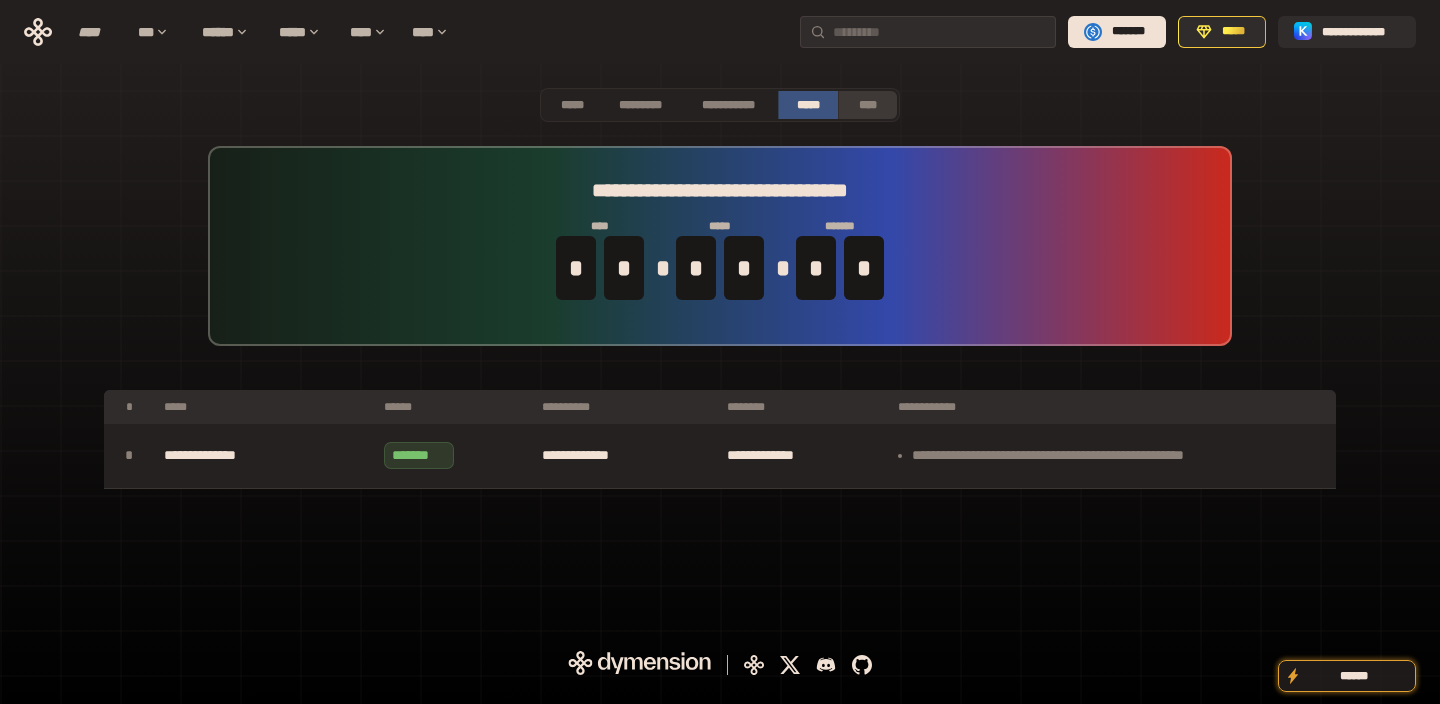 click on "****" at bounding box center (867, 105) 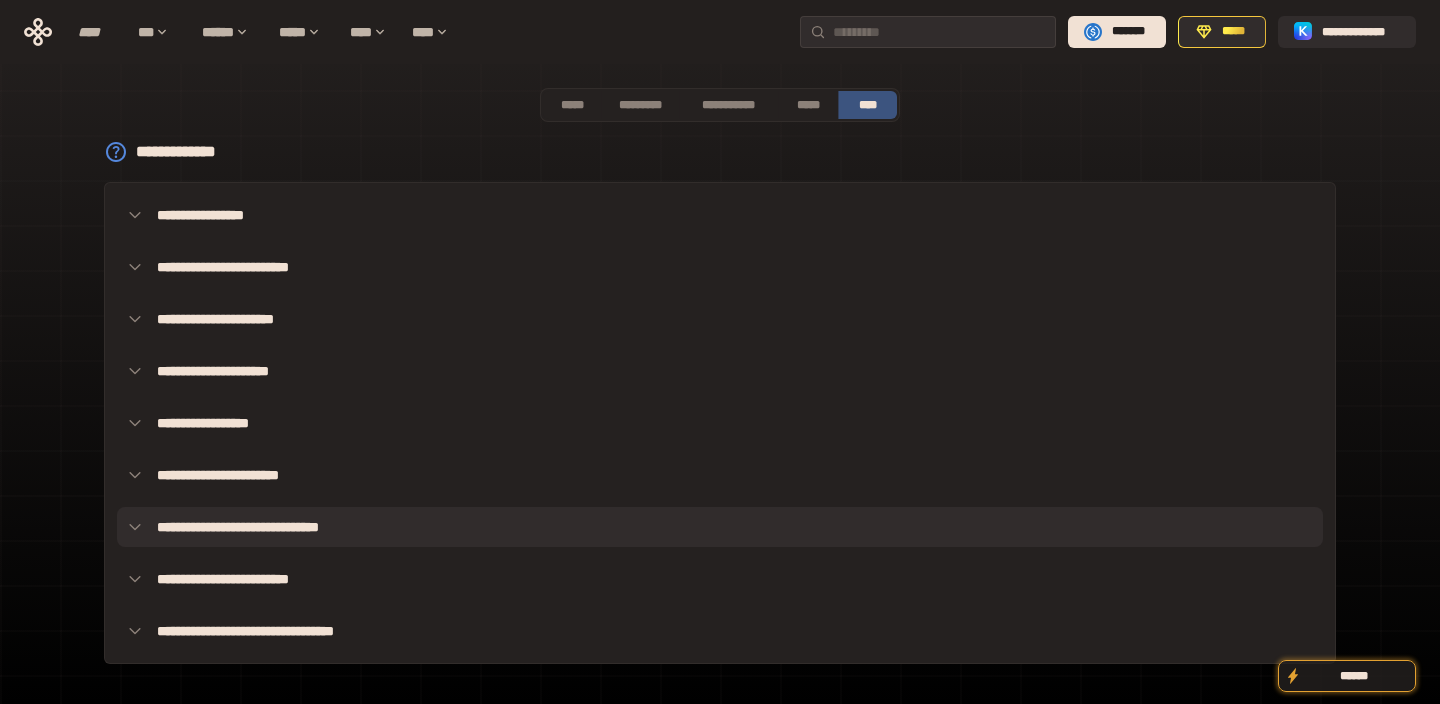 click 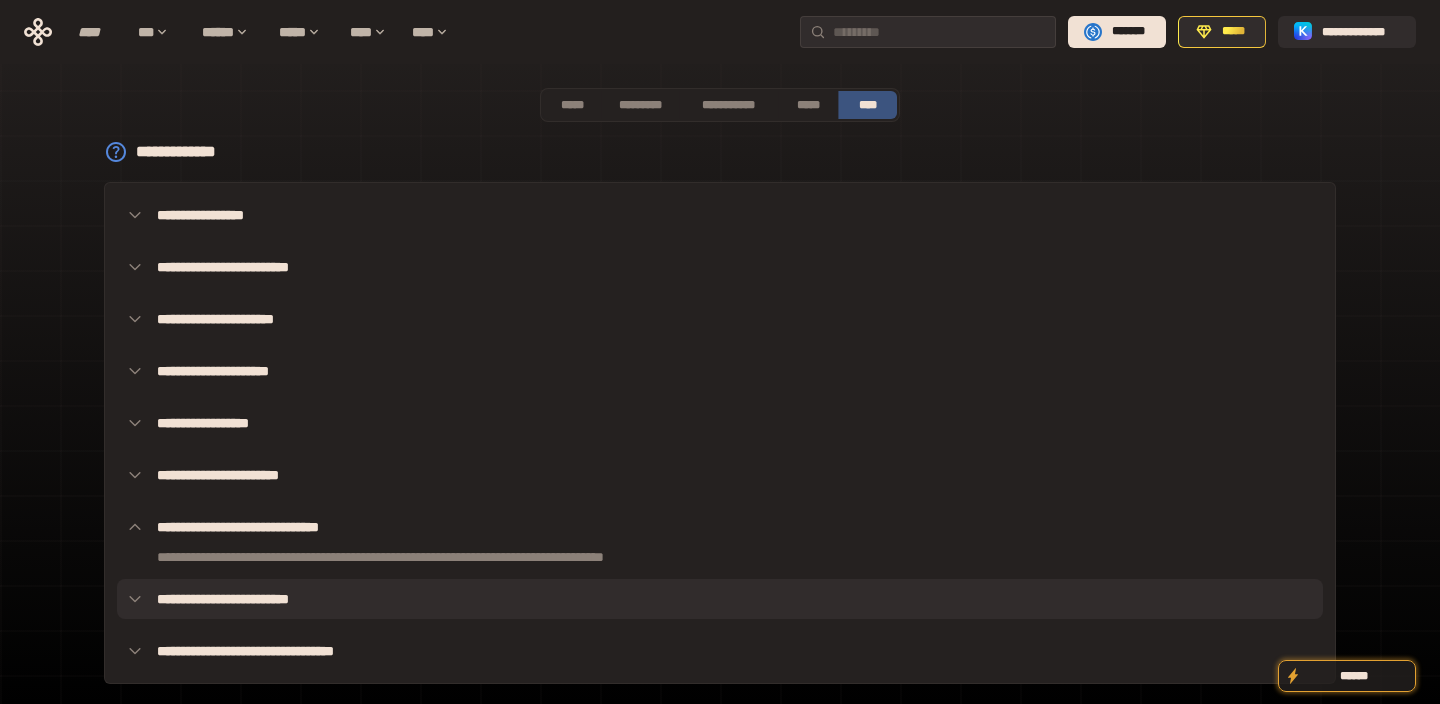 click 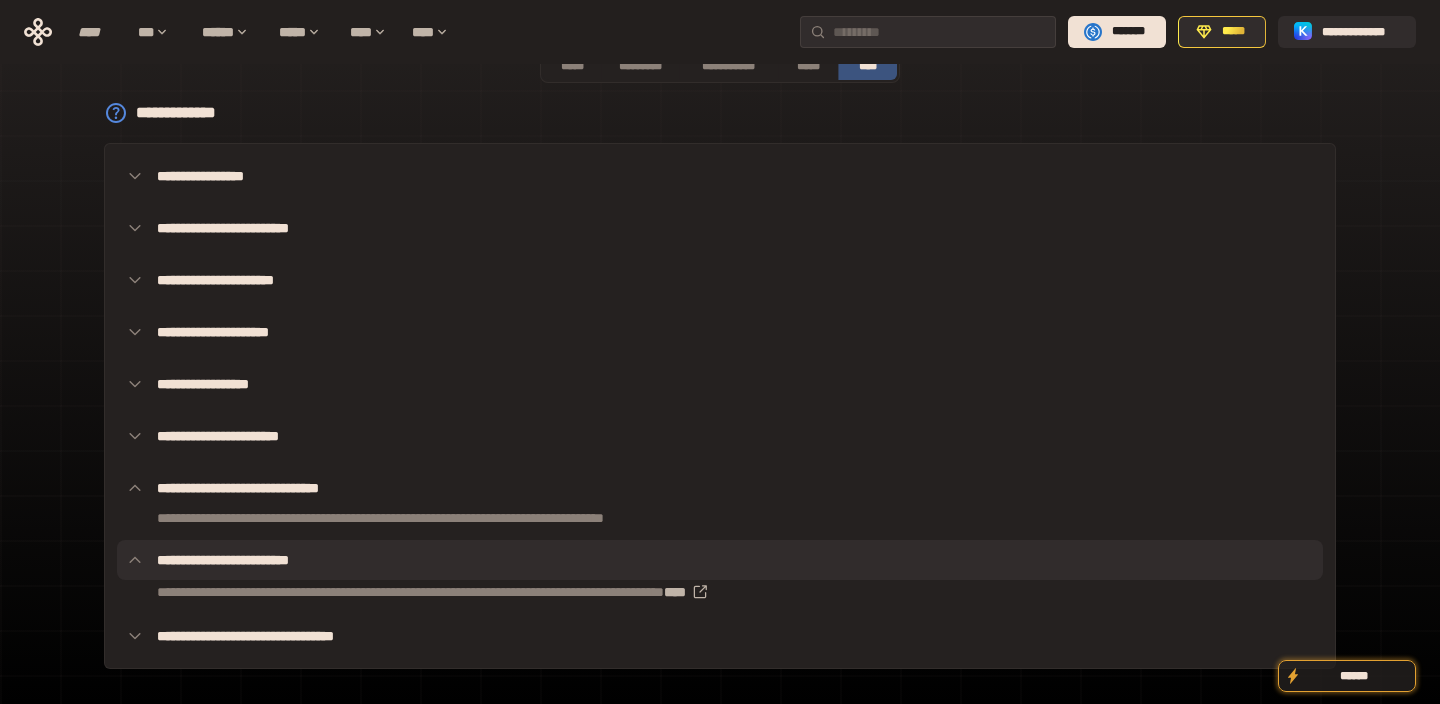 scroll, scrollTop: 41, scrollLeft: 0, axis: vertical 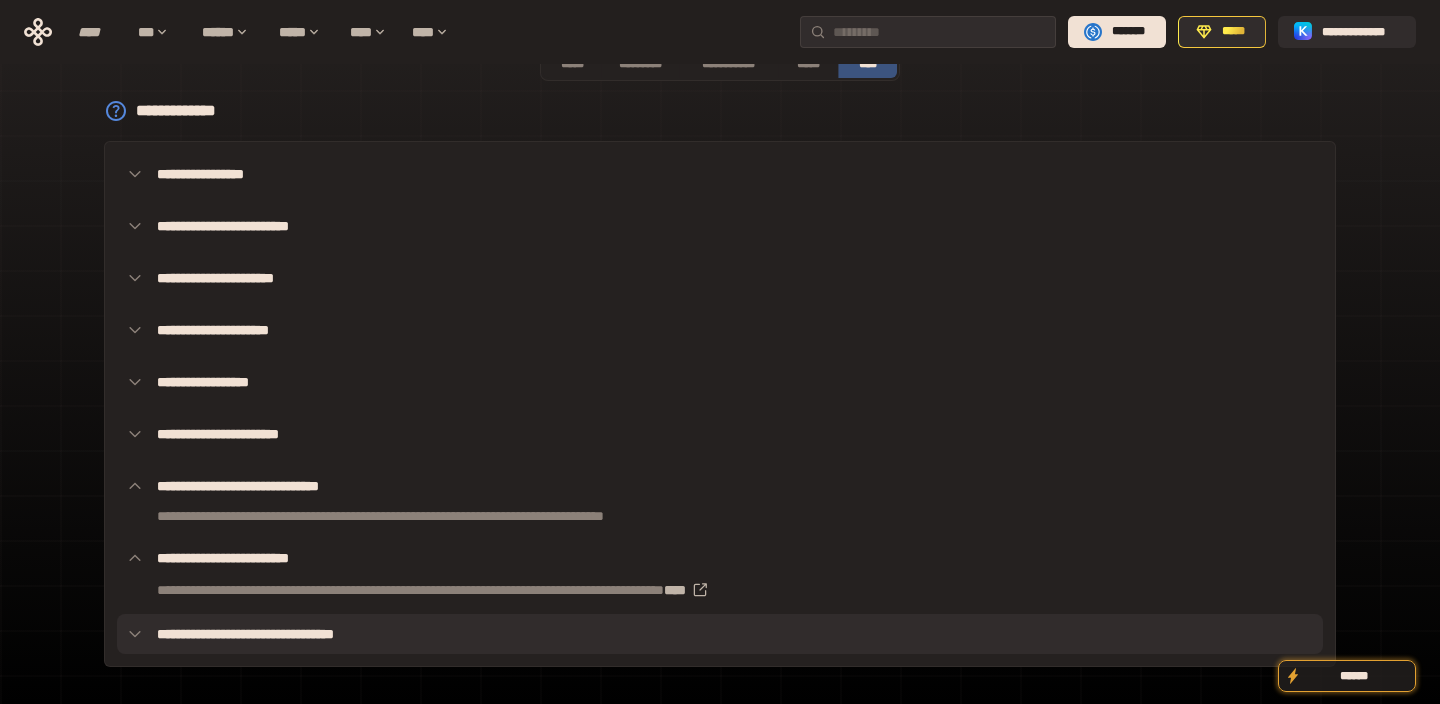 click 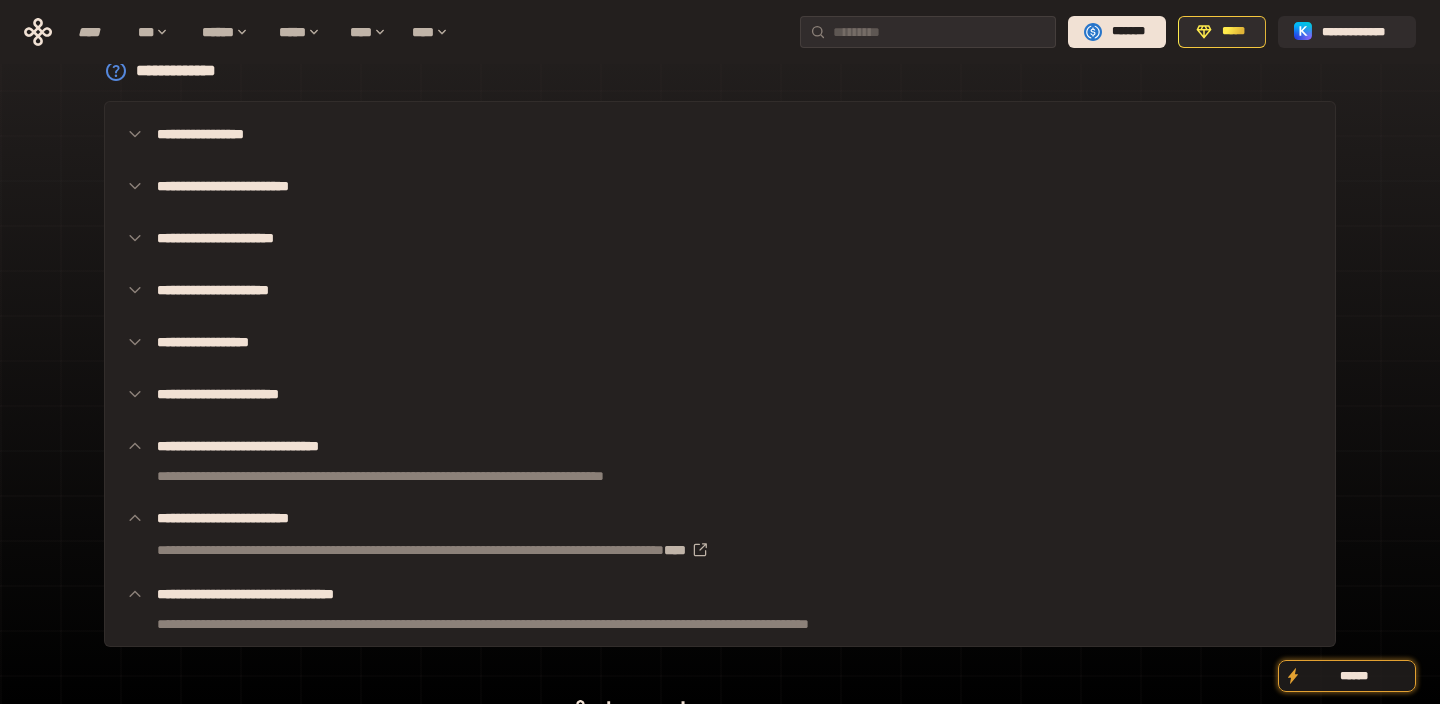 scroll, scrollTop: 0, scrollLeft: 0, axis: both 